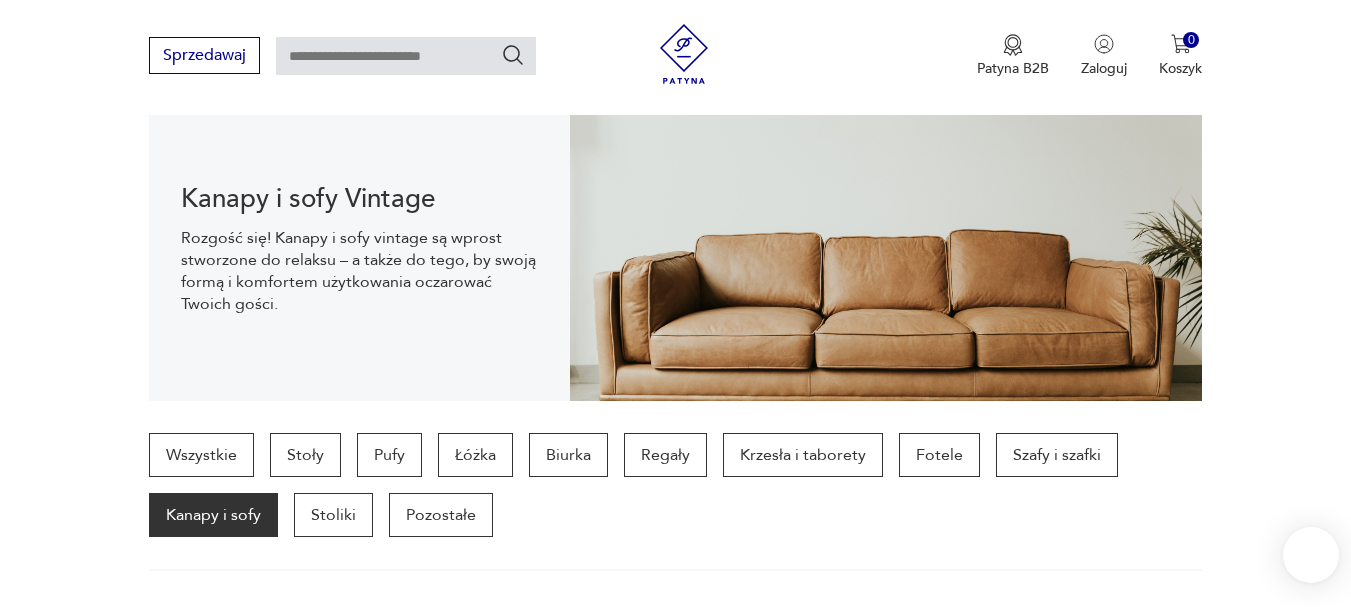 scroll, scrollTop: 0, scrollLeft: 0, axis: both 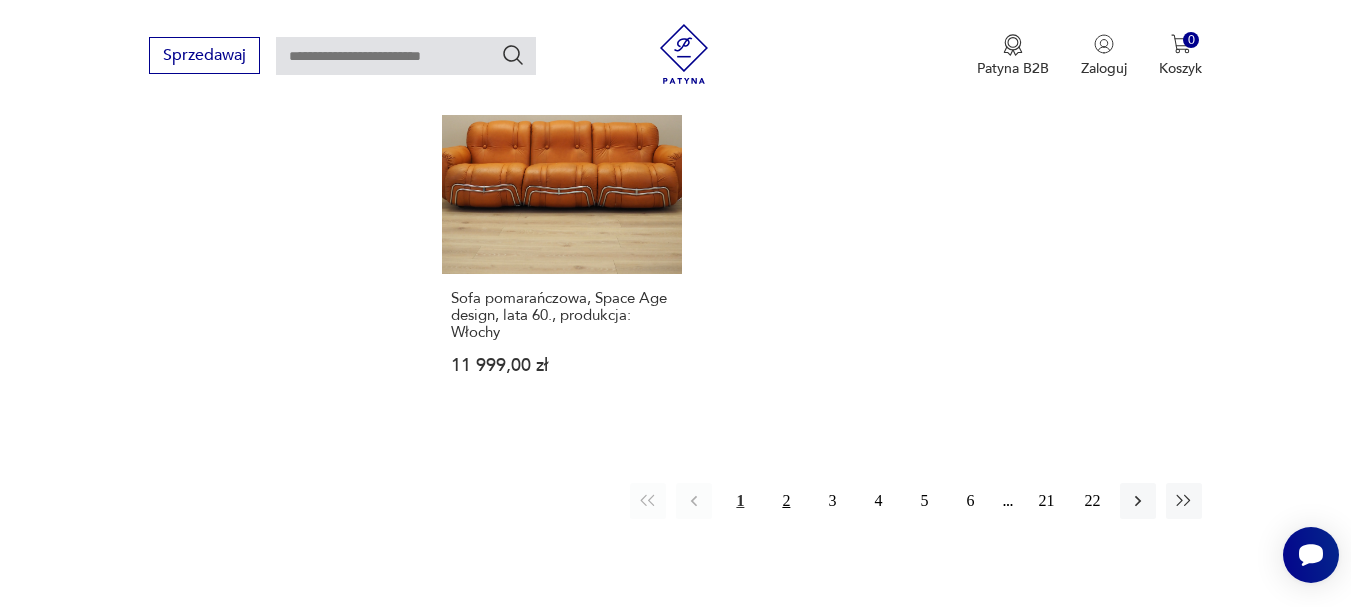 click on "2" at bounding box center [786, 501] 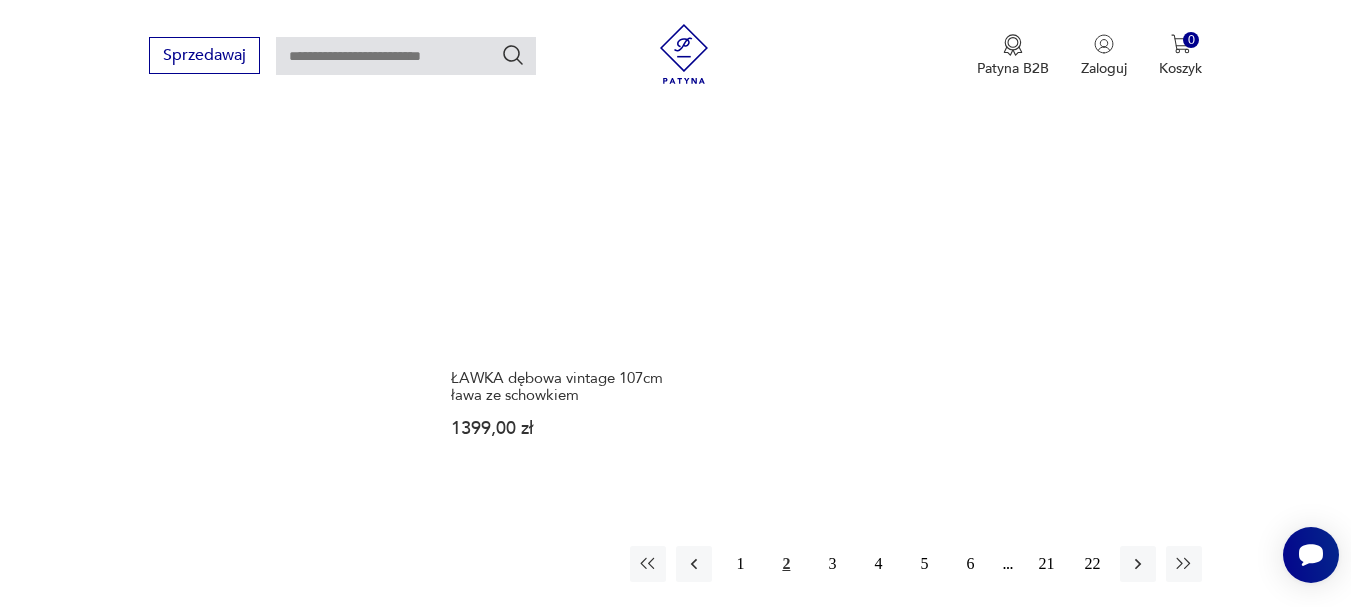 scroll, scrollTop: 2931, scrollLeft: 0, axis: vertical 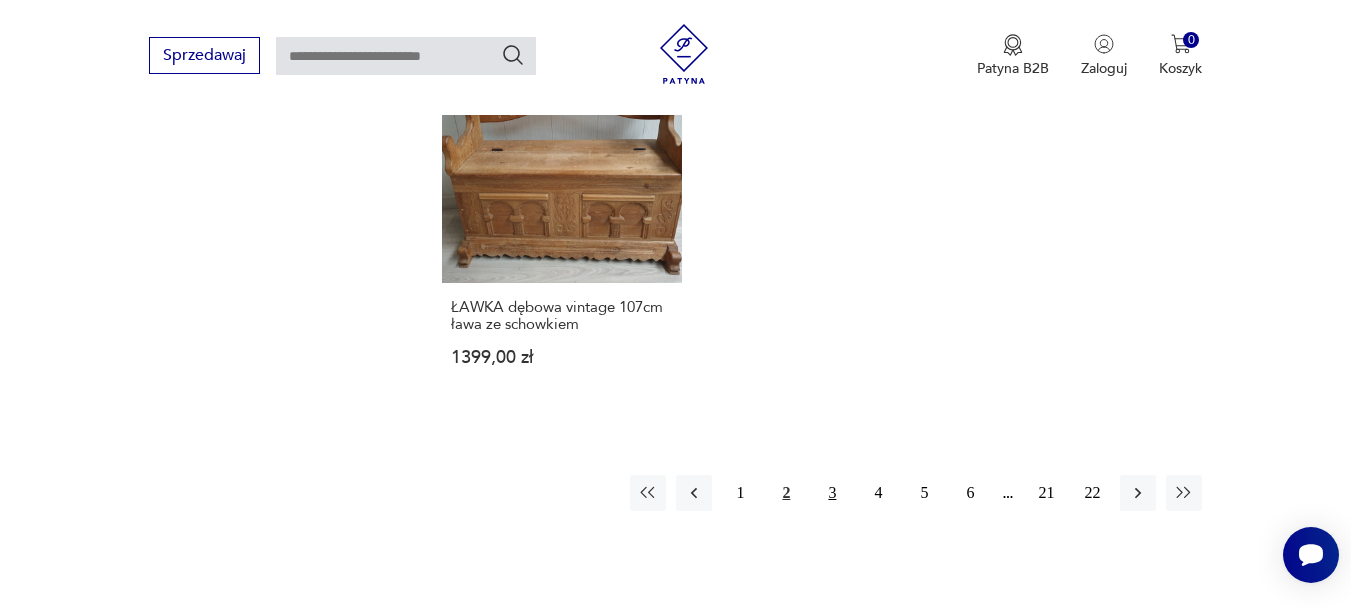 click on "3" at bounding box center [832, 493] 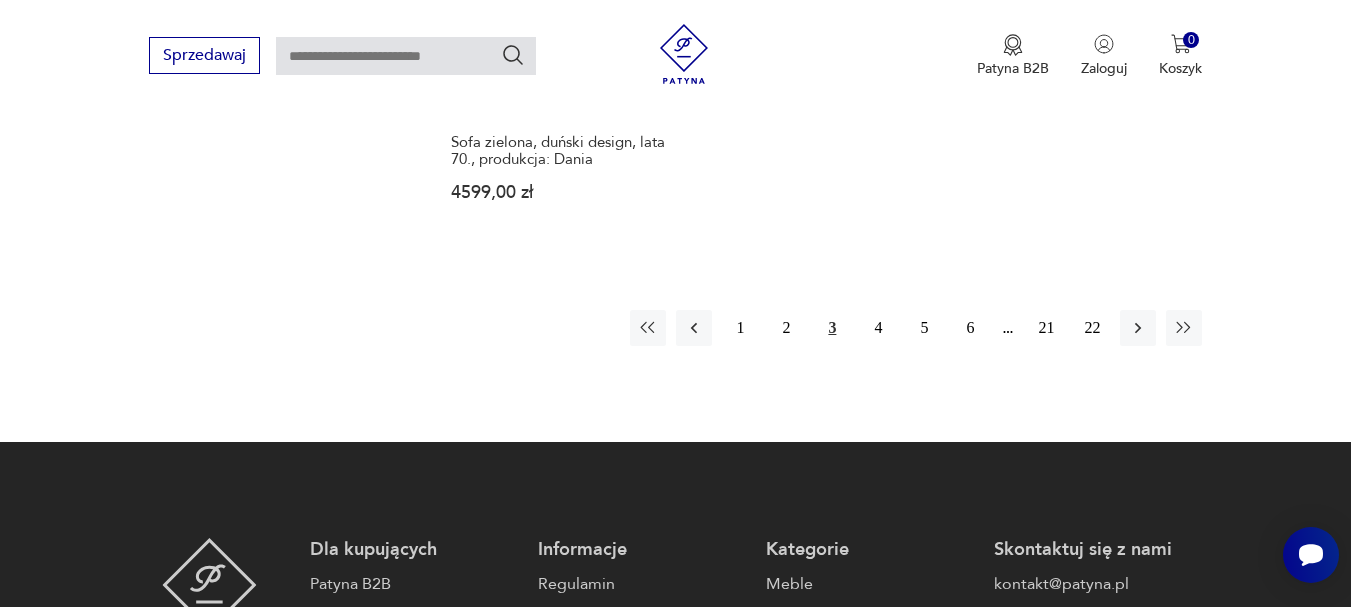 scroll, scrollTop: 3031, scrollLeft: 0, axis: vertical 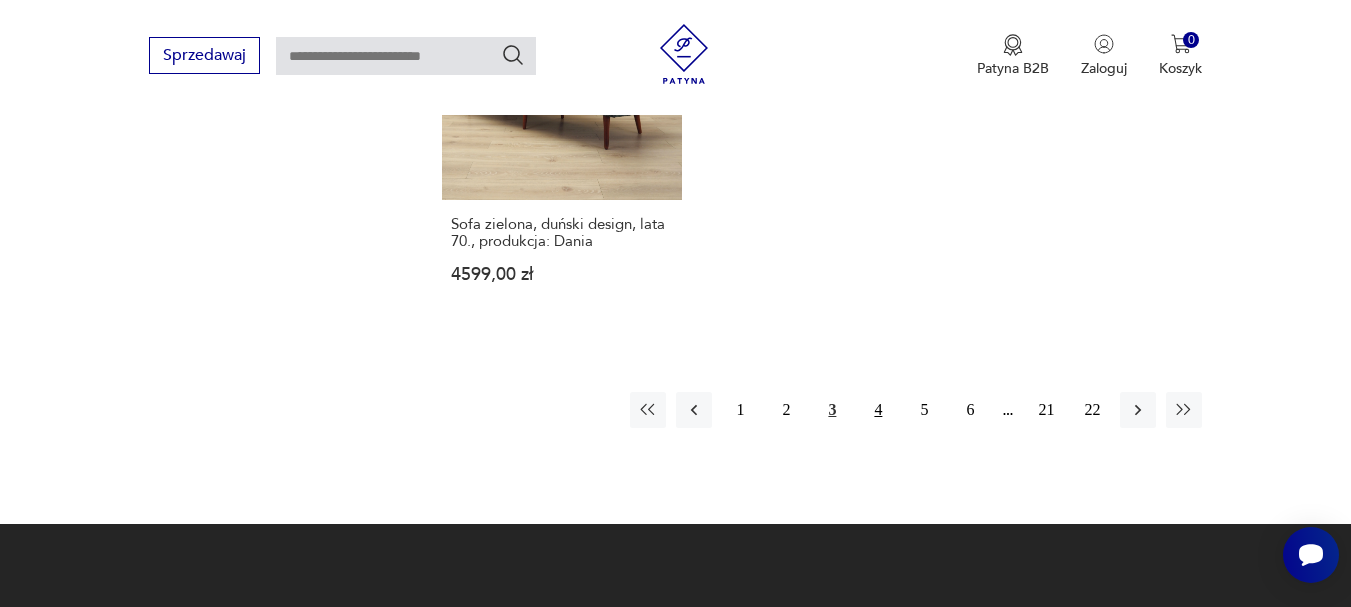 click on "4" at bounding box center (878, 410) 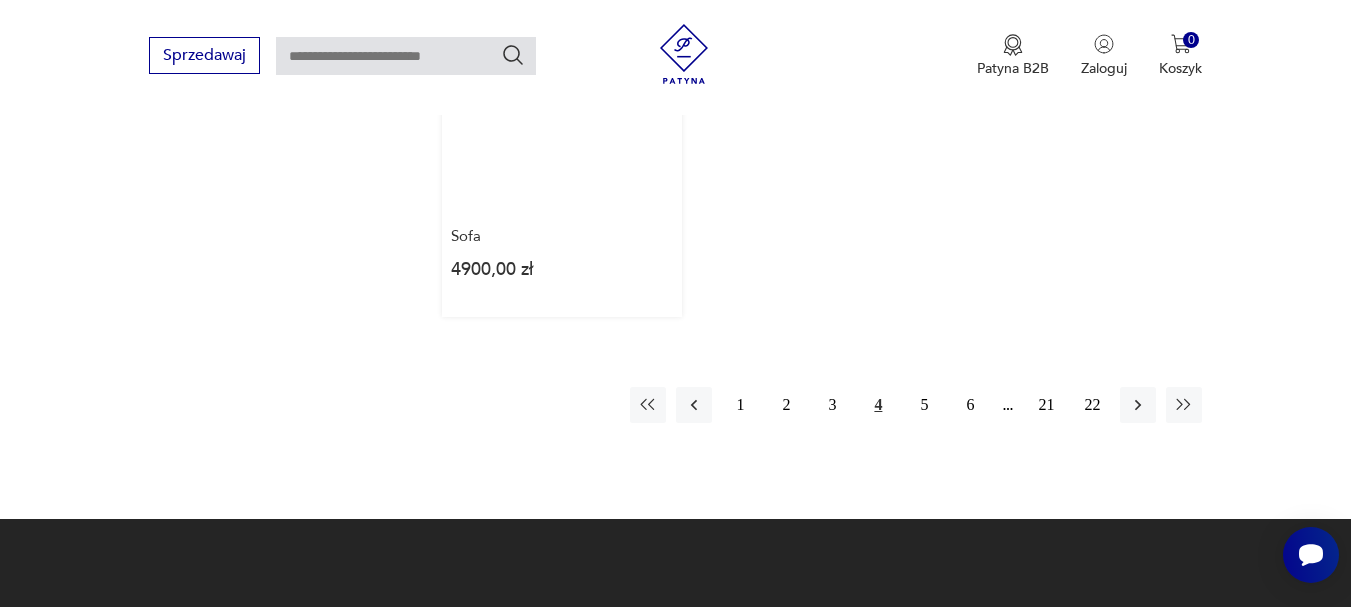 scroll, scrollTop: 3031, scrollLeft: 0, axis: vertical 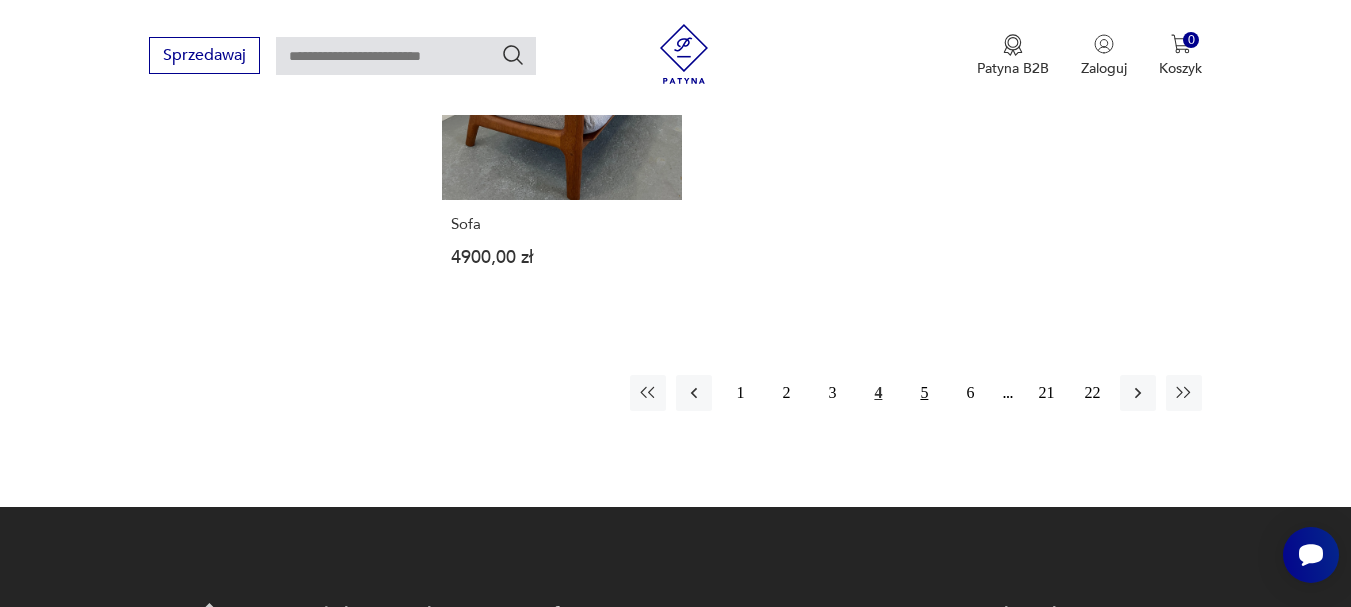 click on "5" at bounding box center [924, 393] 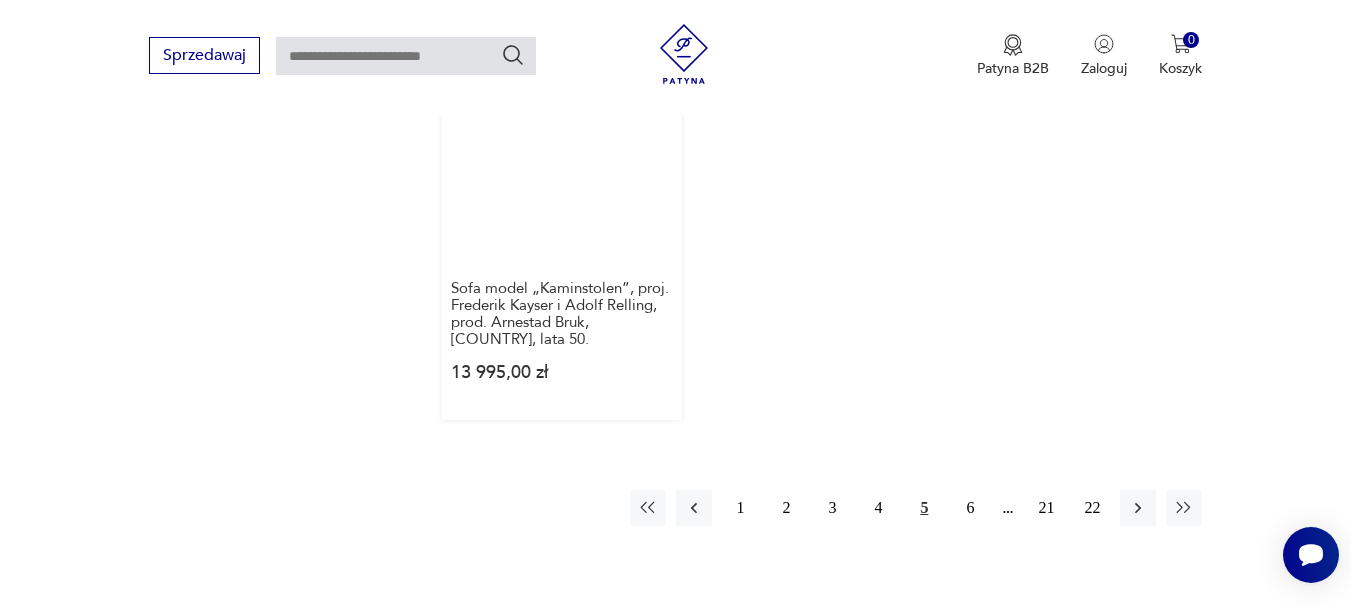 scroll, scrollTop: 3031, scrollLeft: 0, axis: vertical 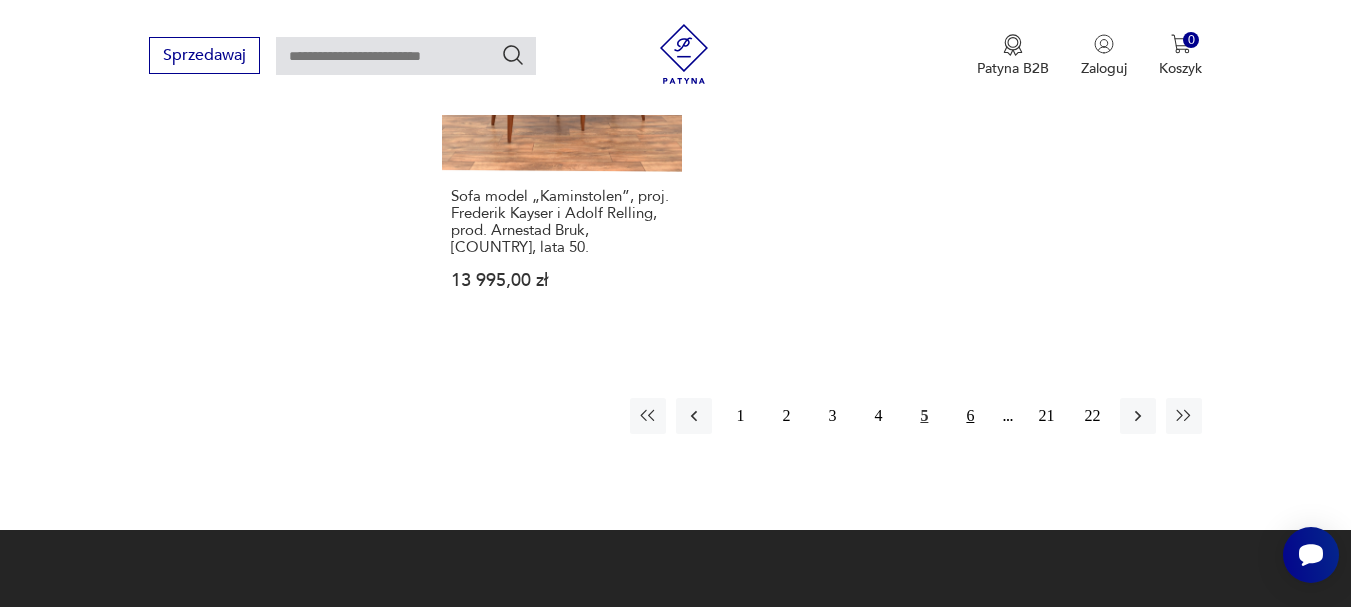 click on "6" at bounding box center [970, 416] 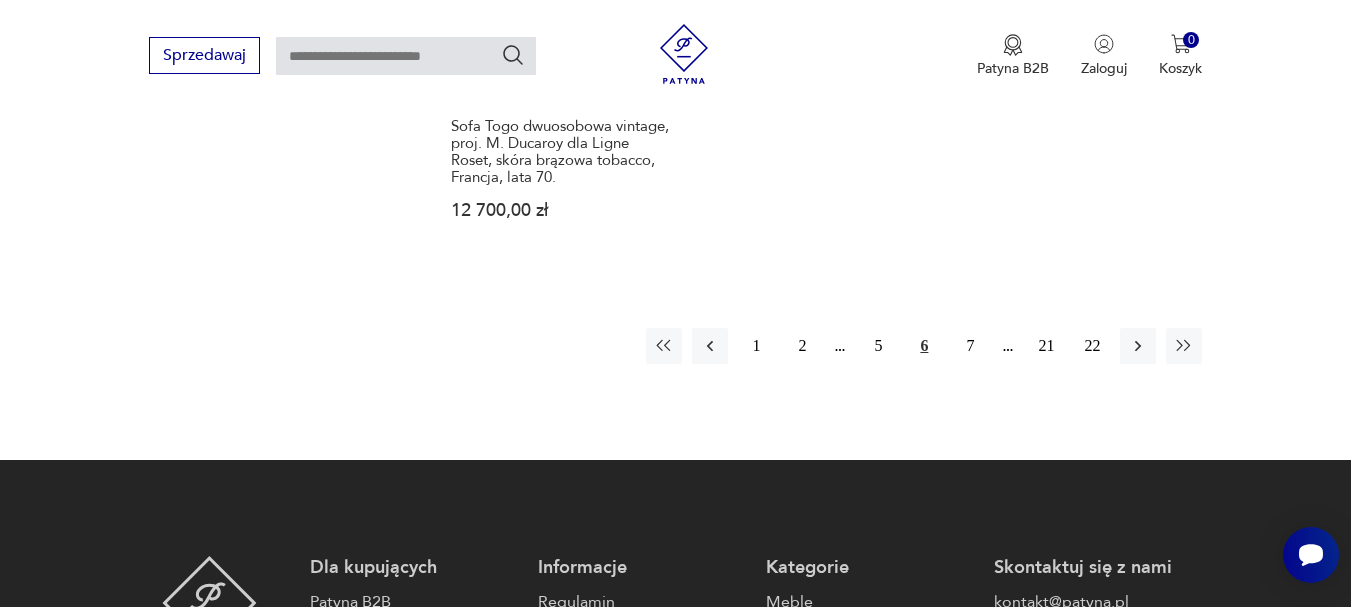 scroll, scrollTop: 3231, scrollLeft: 0, axis: vertical 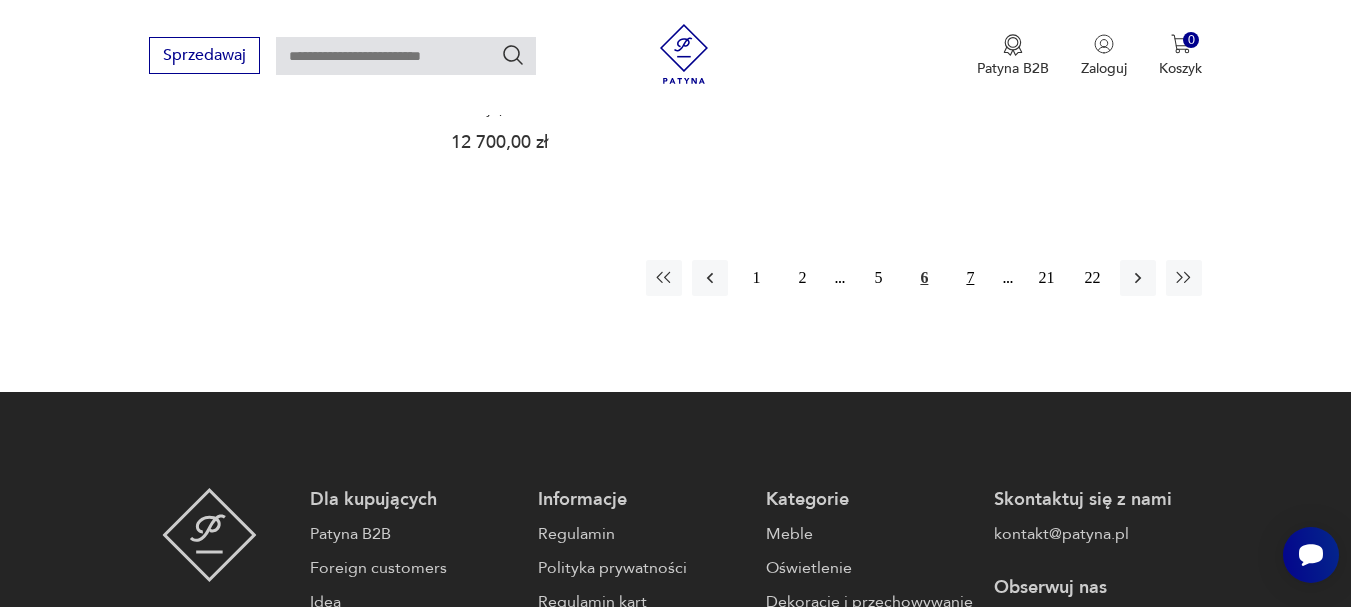 click on "7" at bounding box center [970, 278] 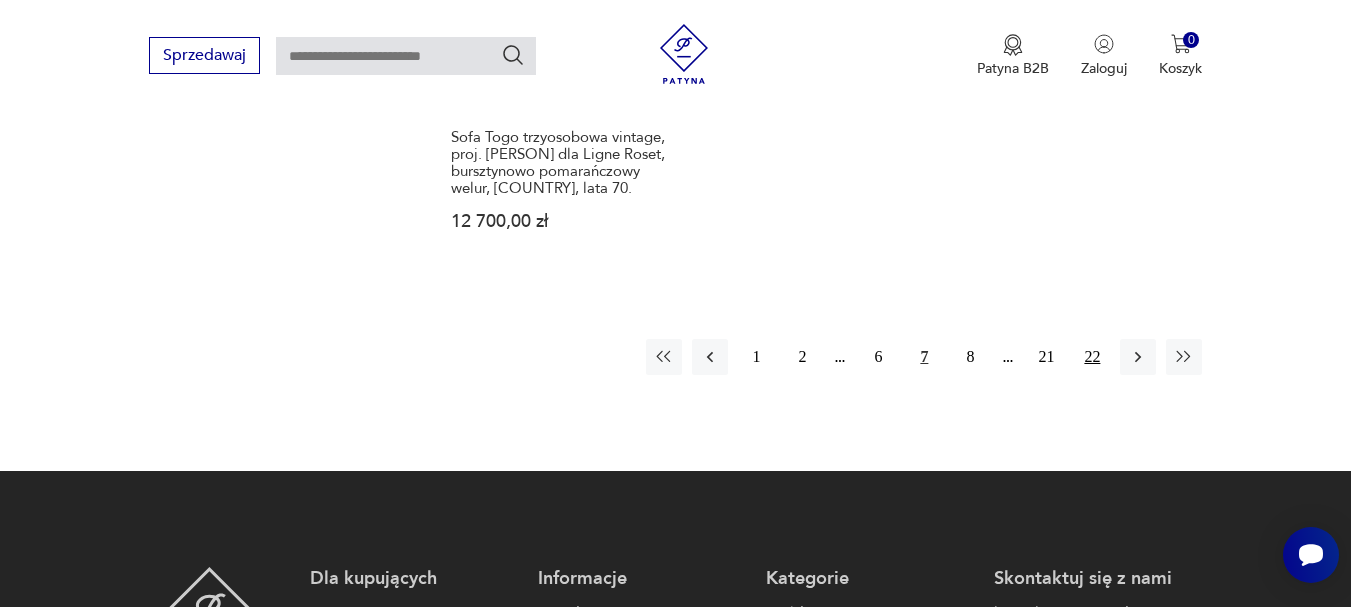 scroll, scrollTop: 3231, scrollLeft: 0, axis: vertical 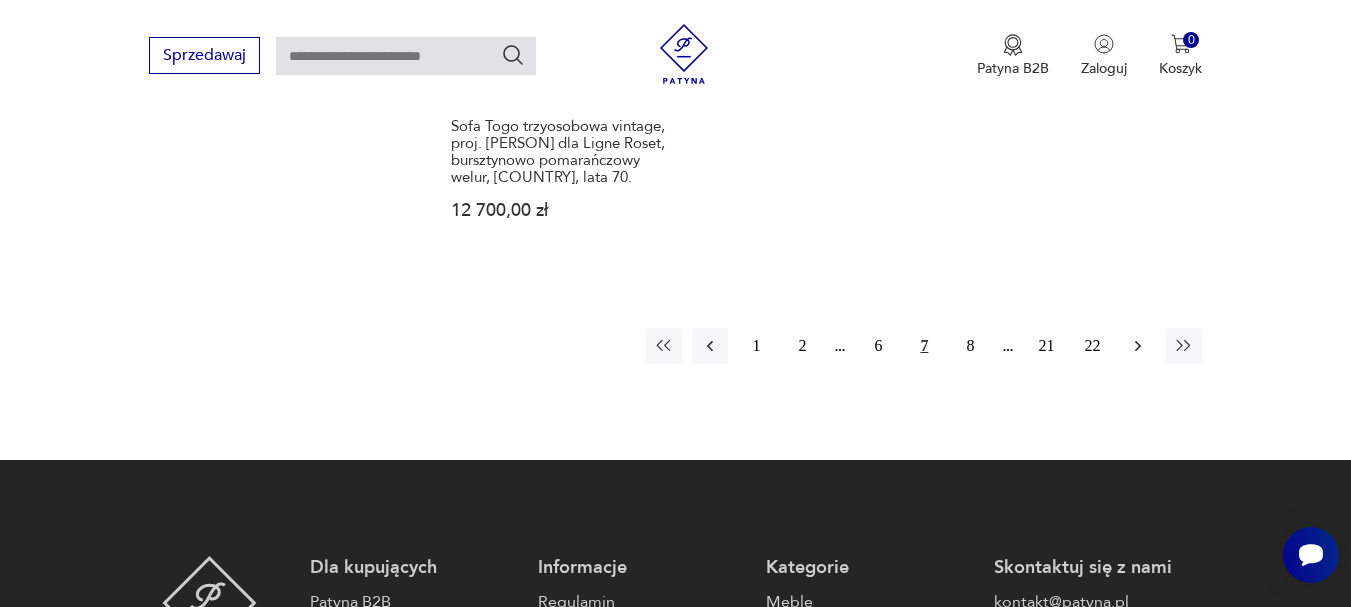 click at bounding box center [1138, 345] 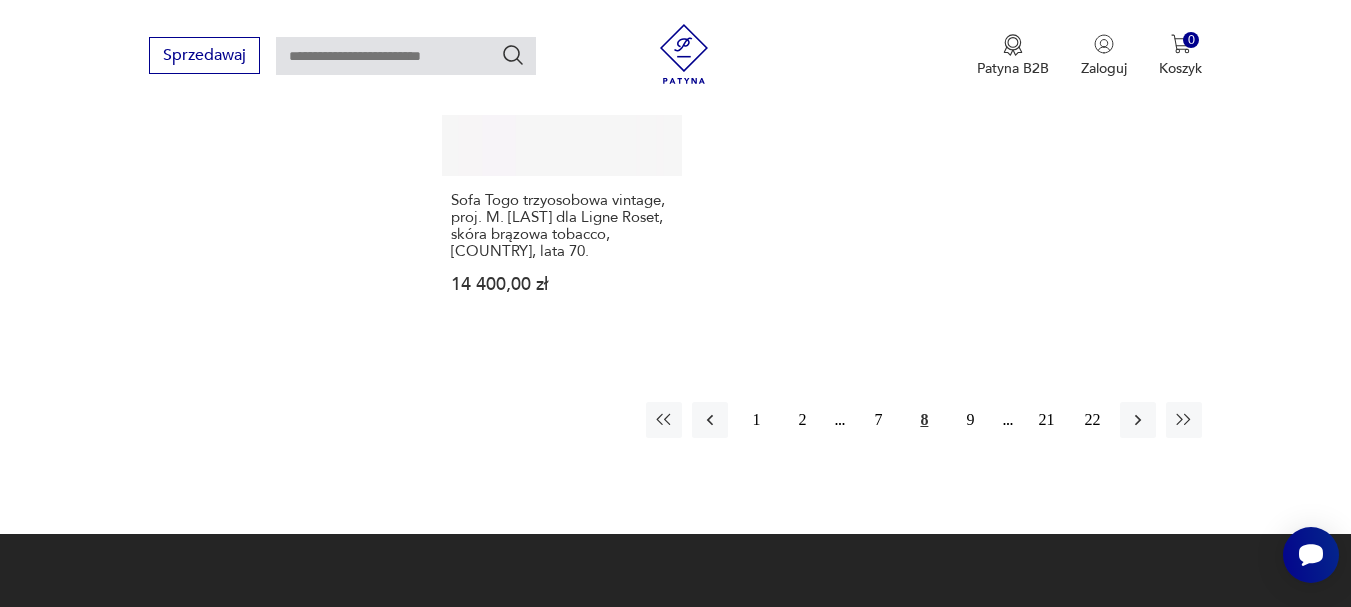 scroll, scrollTop: 3231, scrollLeft: 0, axis: vertical 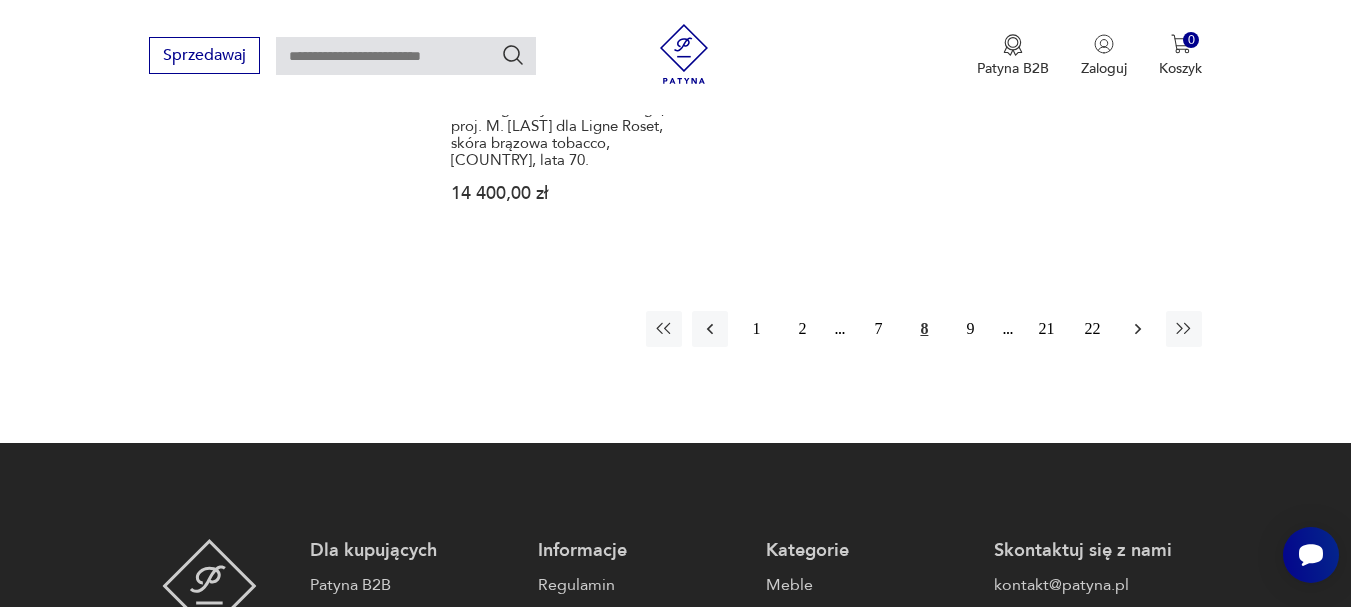click at bounding box center [1138, 329] 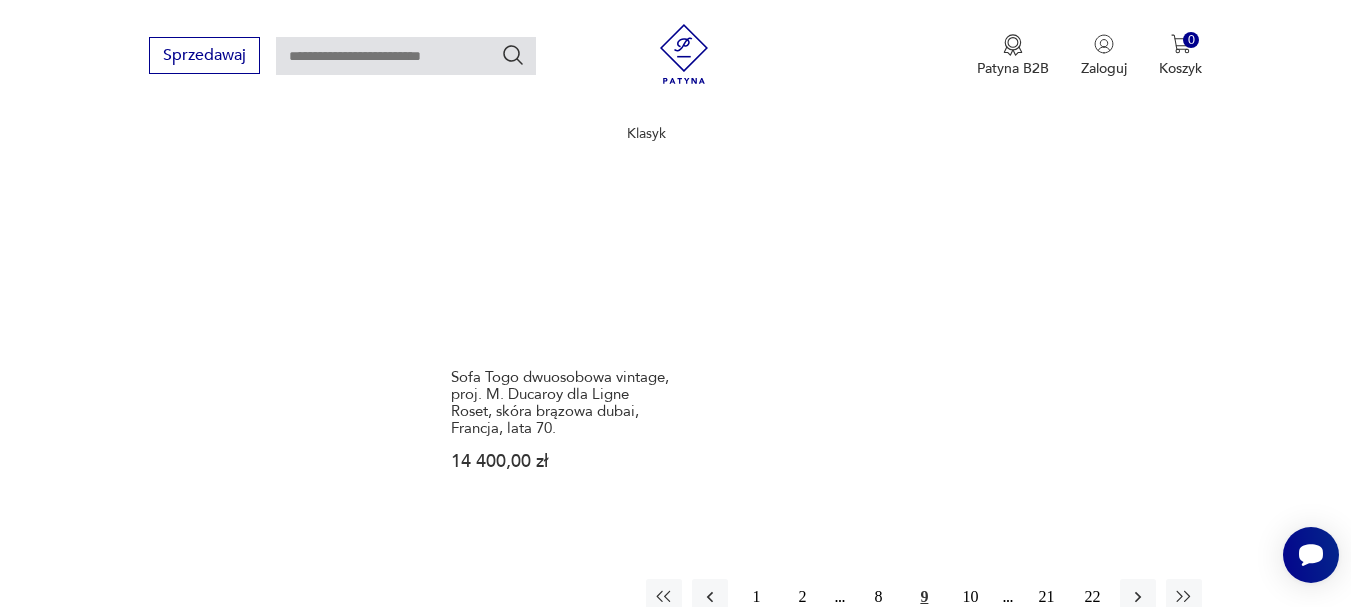 scroll, scrollTop: 3031, scrollLeft: 0, axis: vertical 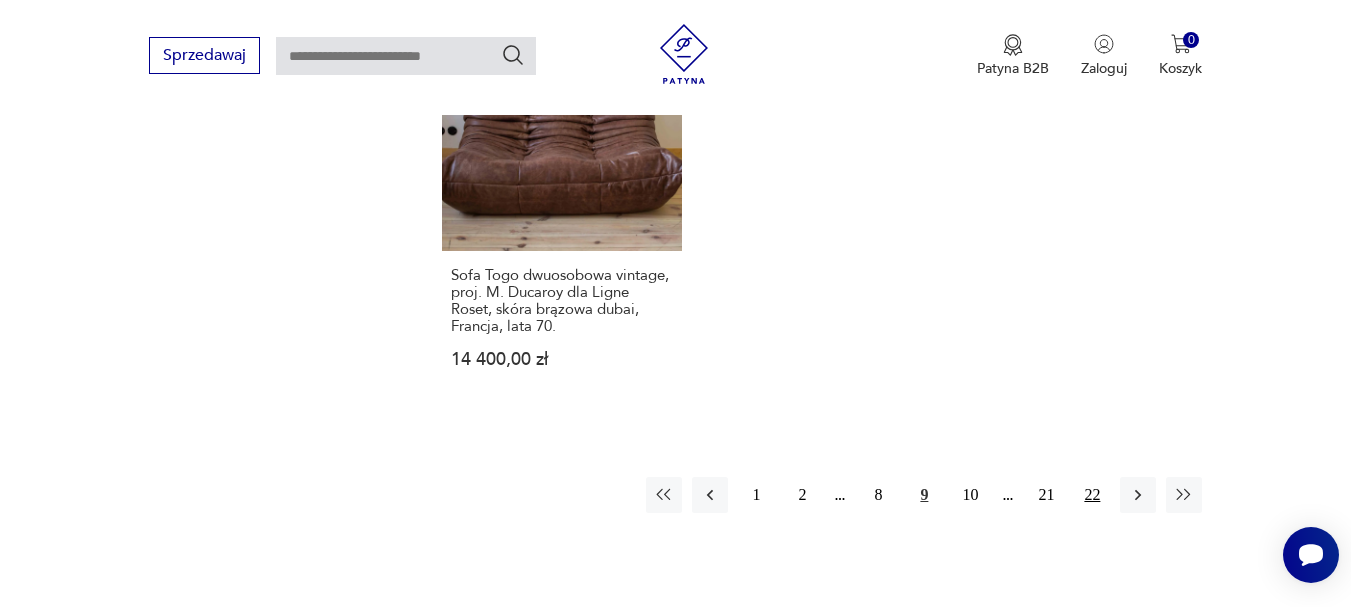 click on "22" at bounding box center (1092, 495) 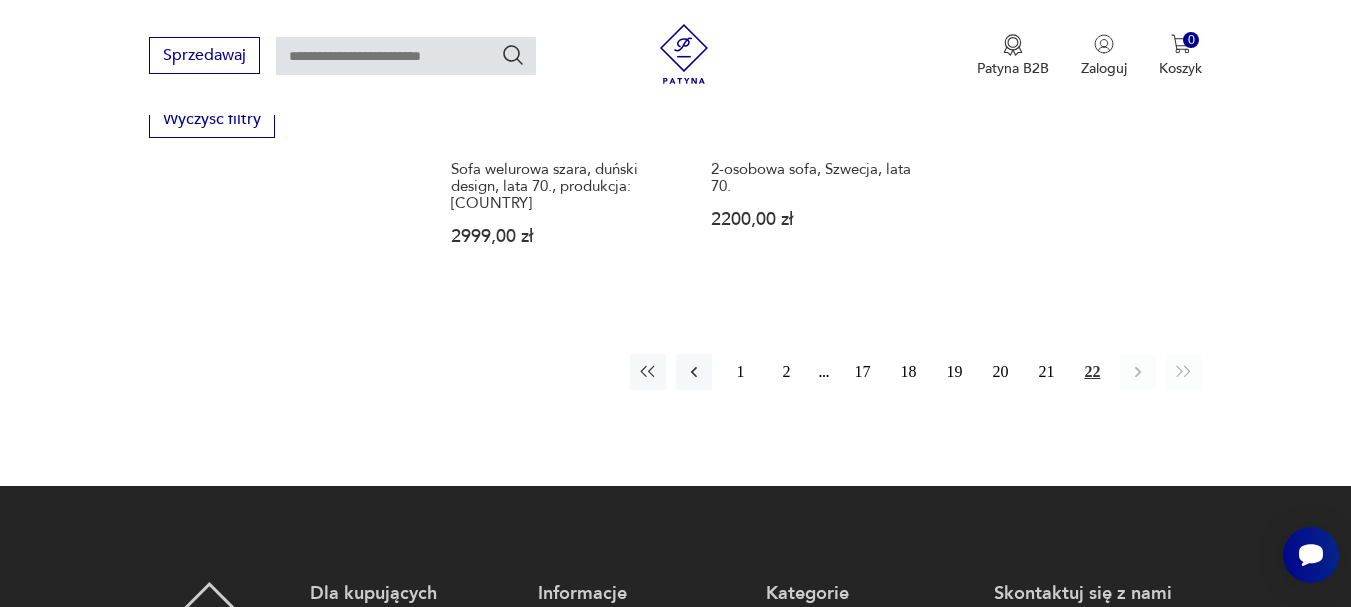 scroll, scrollTop: 2731, scrollLeft: 0, axis: vertical 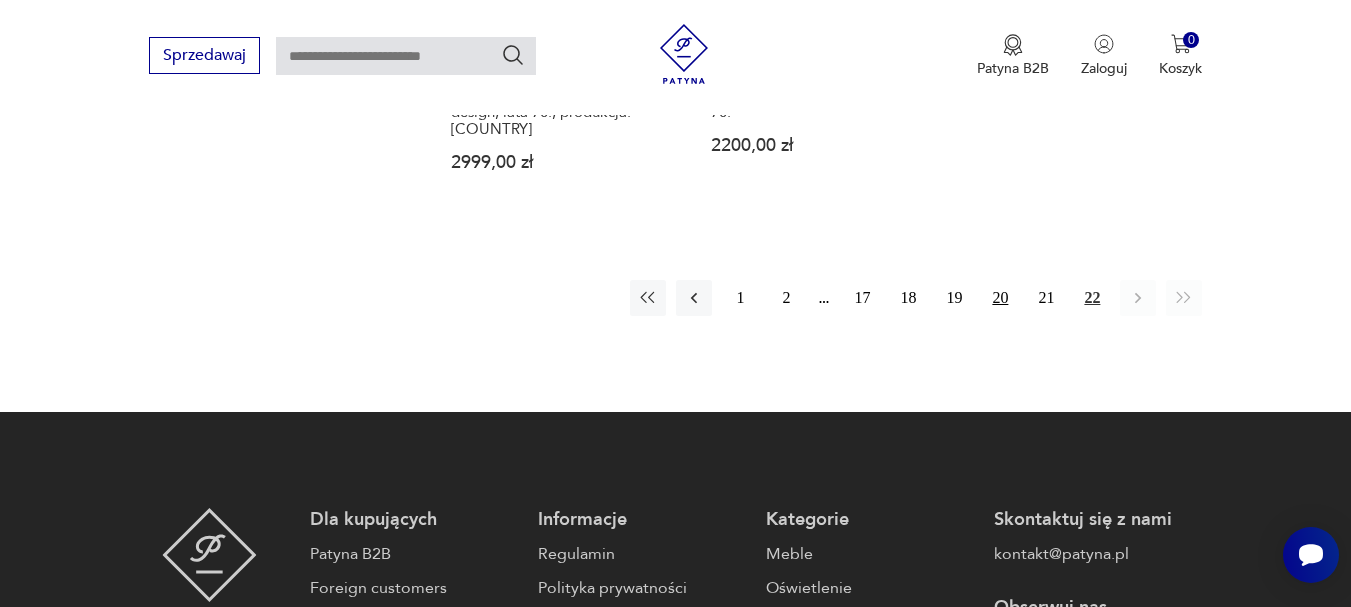 click on "20" at bounding box center (1000, 298) 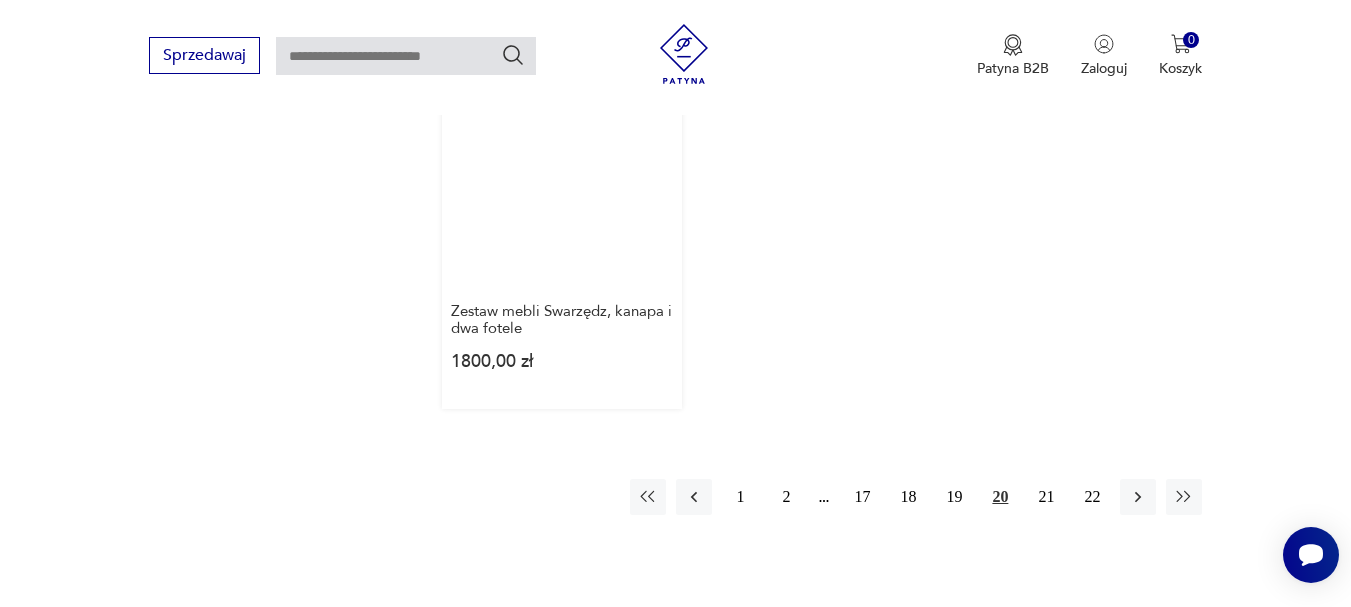scroll, scrollTop: 3131, scrollLeft: 0, axis: vertical 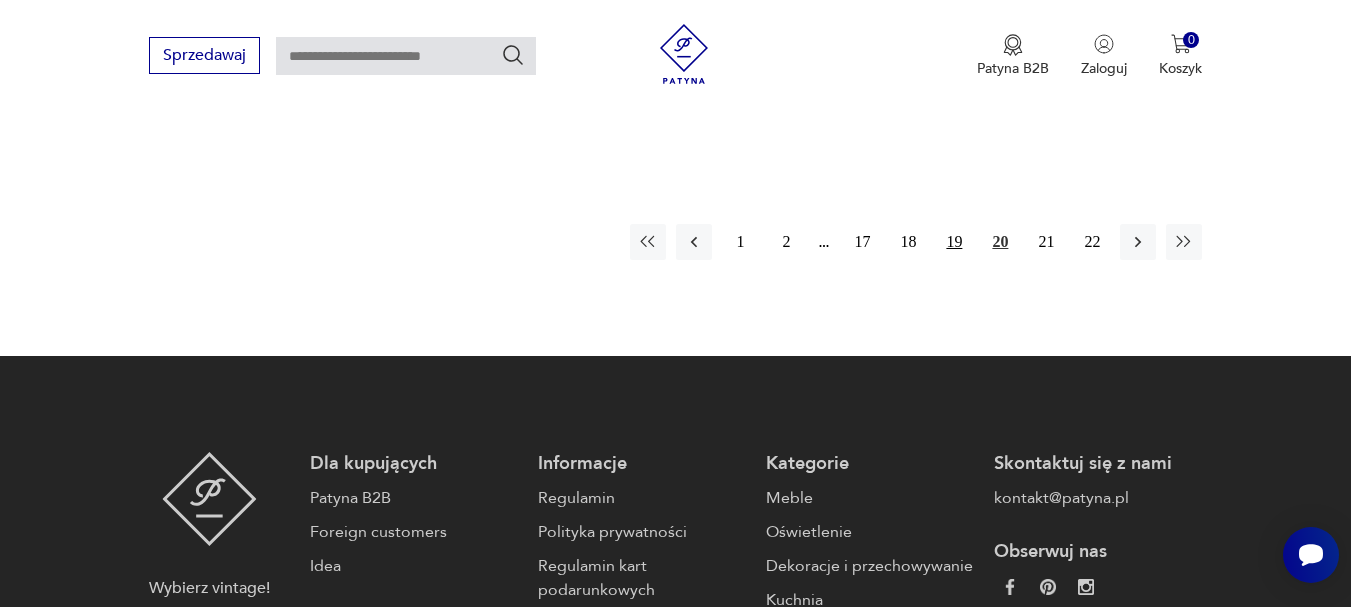 click on "19" at bounding box center (954, 242) 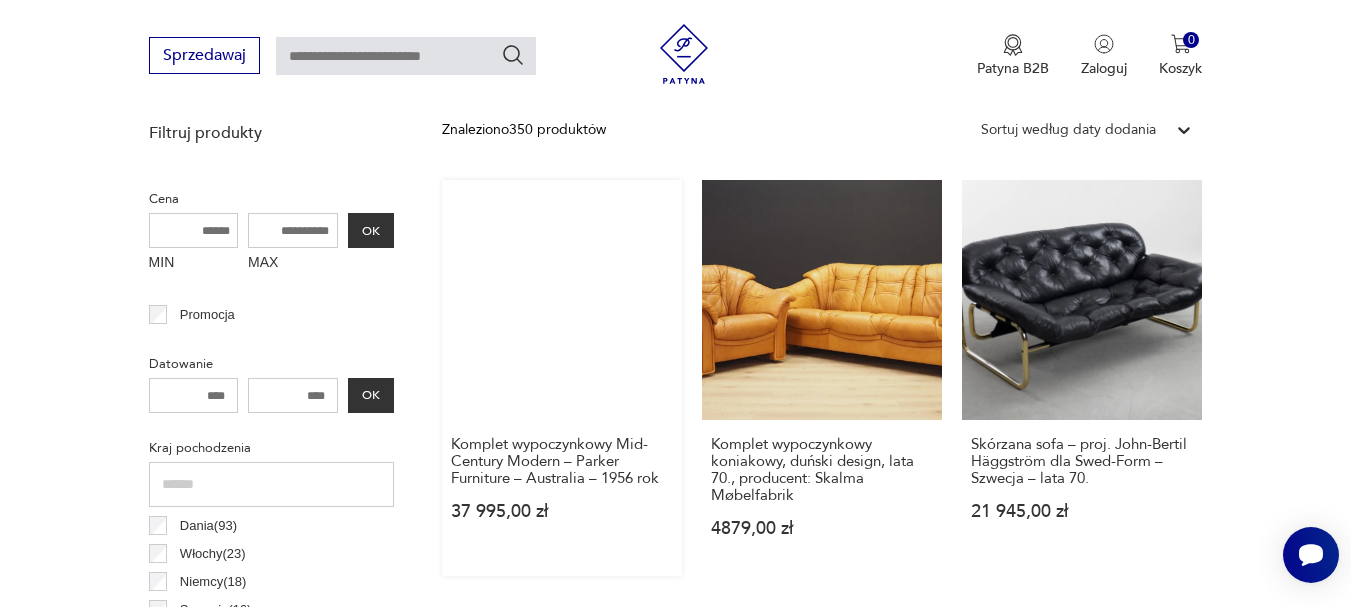 scroll, scrollTop: 731, scrollLeft: 0, axis: vertical 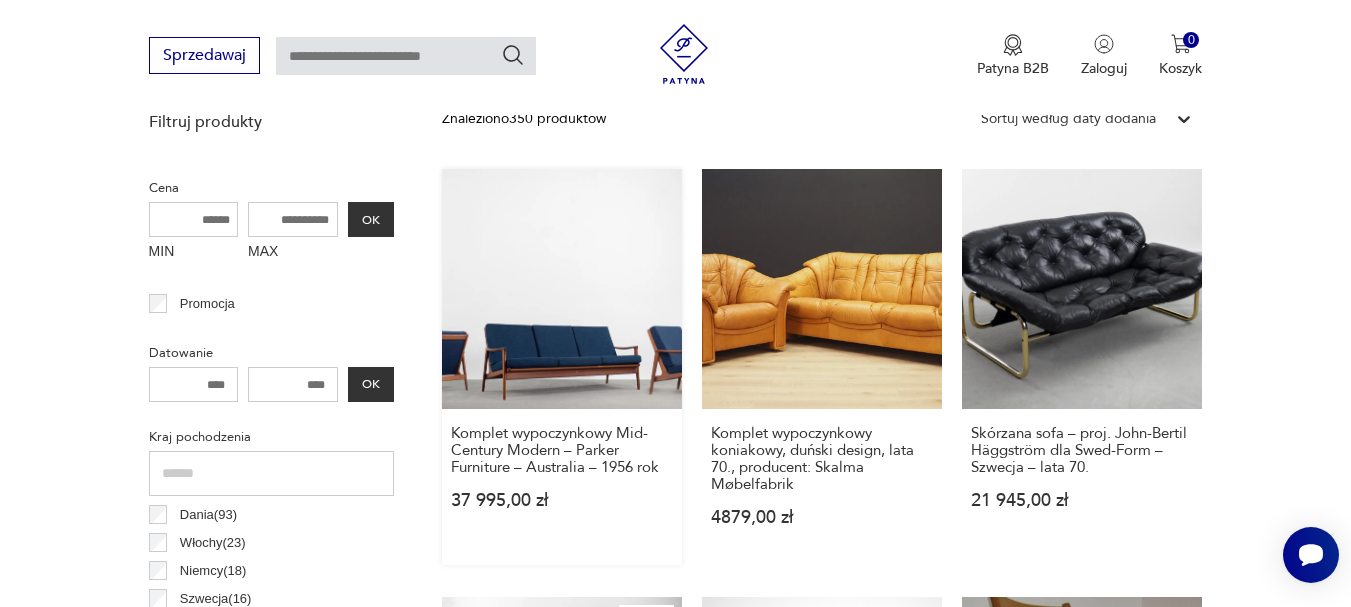 click on "Komplet wypoczynkowy Mid-Century Modern – Parker Furniture – [COUNTRY] – 1956 rok 37 995,00 zł" at bounding box center [562, 367] 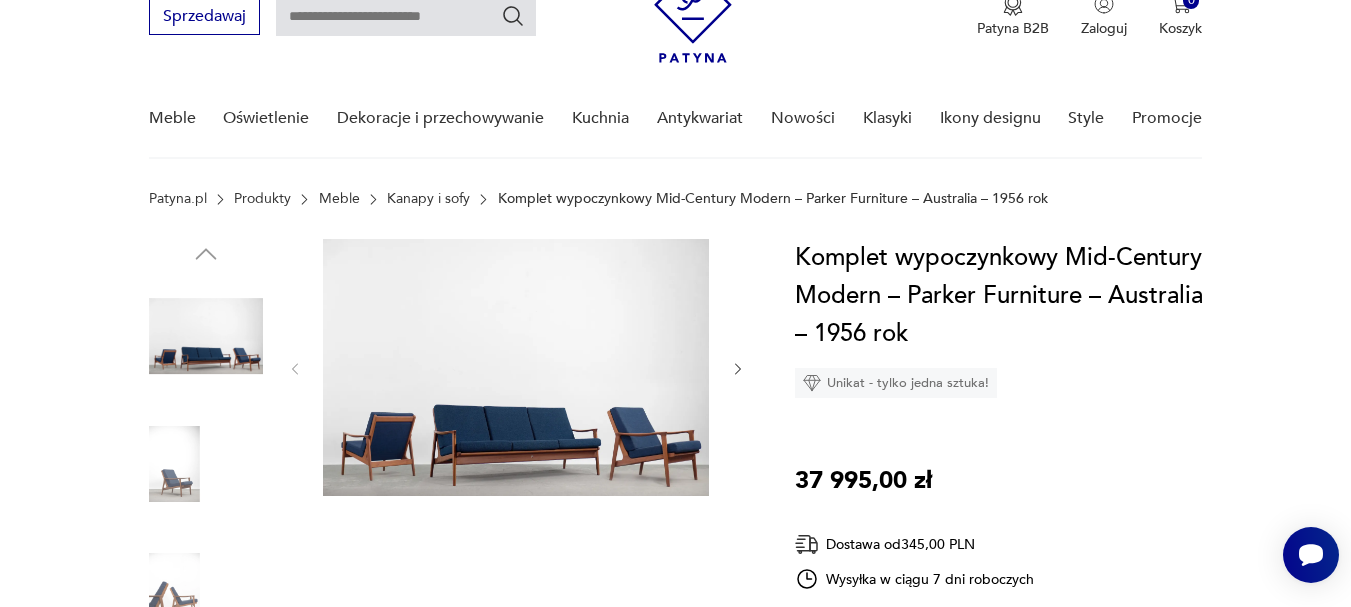 scroll, scrollTop: 100, scrollLeft: 0, axis: vertical 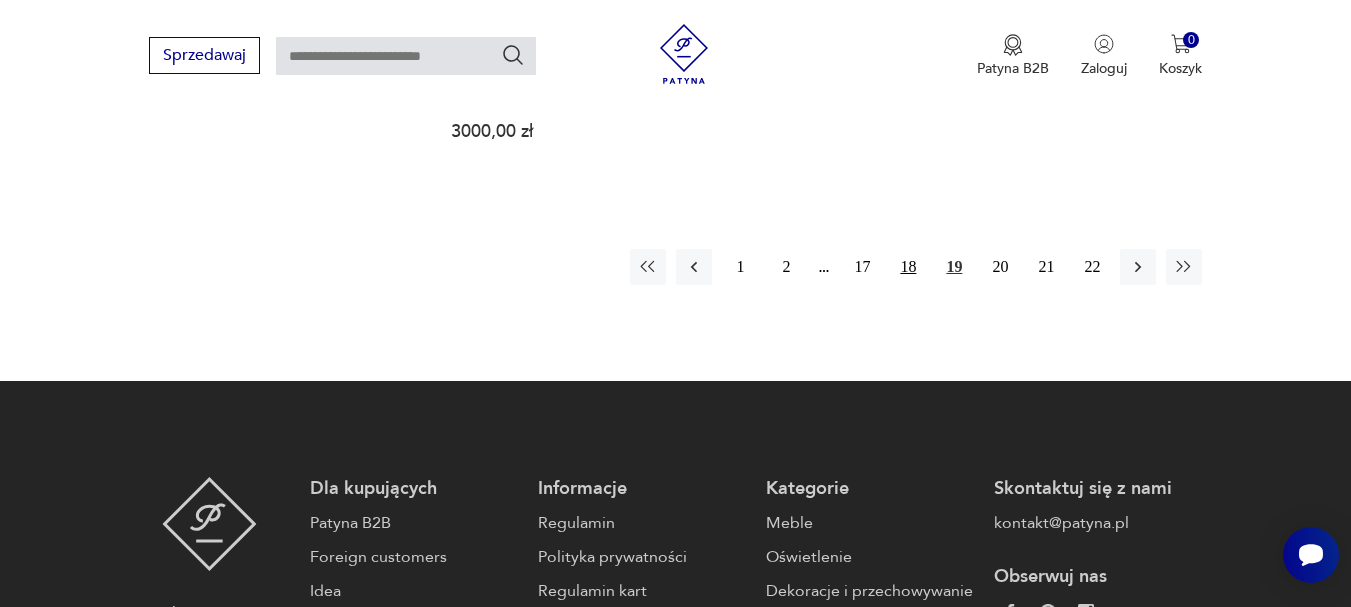 click on "18" at bounding box center [908, 267] 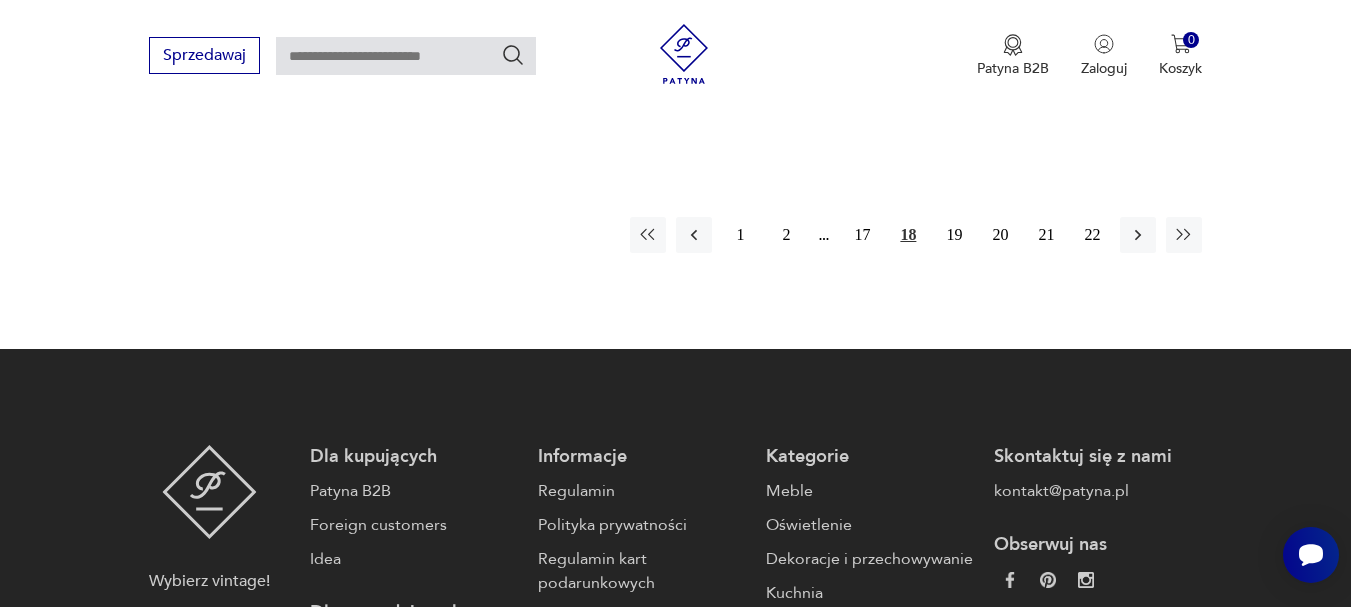 scroll, scrollTop: 3231, scrollLeft: 0, axis: vertical 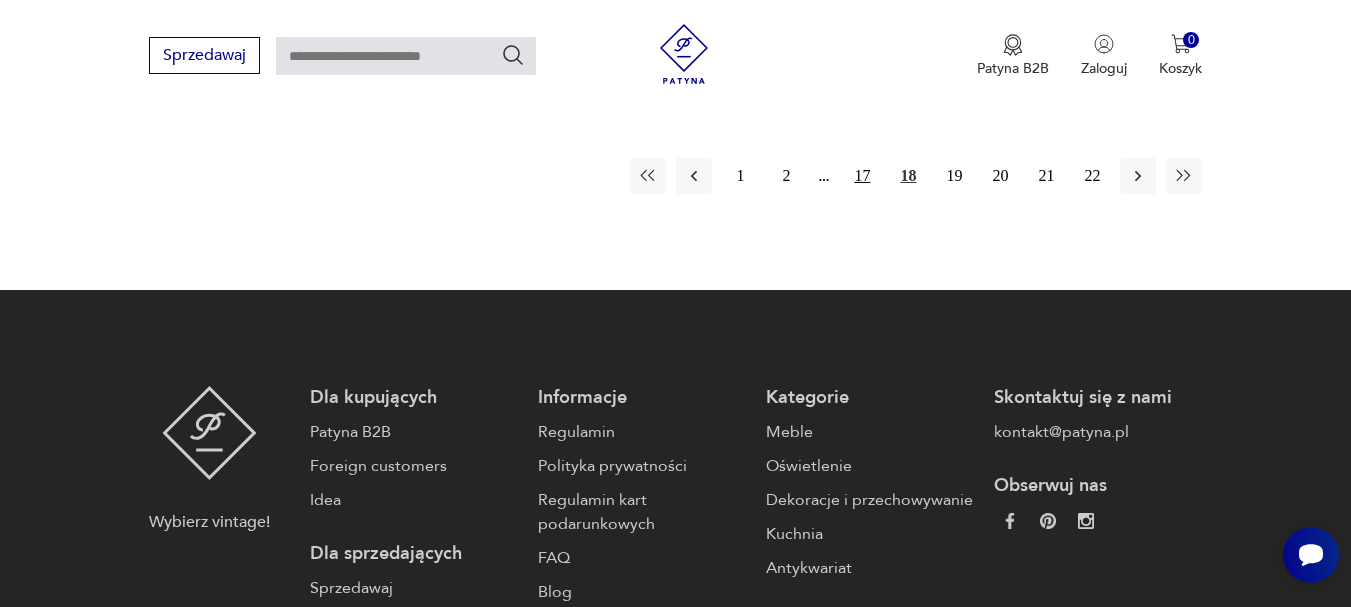 click on "17" at bounding box center (862, 176) 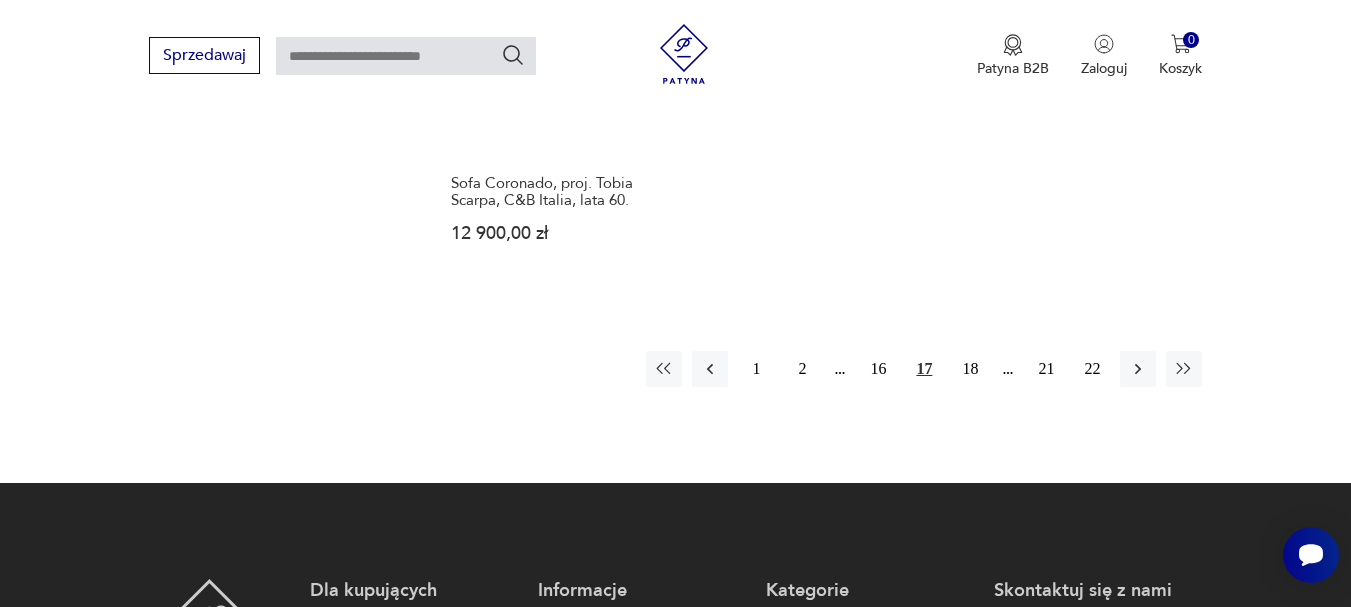 scroll, scrollTop: 3031, scrollLeft: 0, axis: vertical 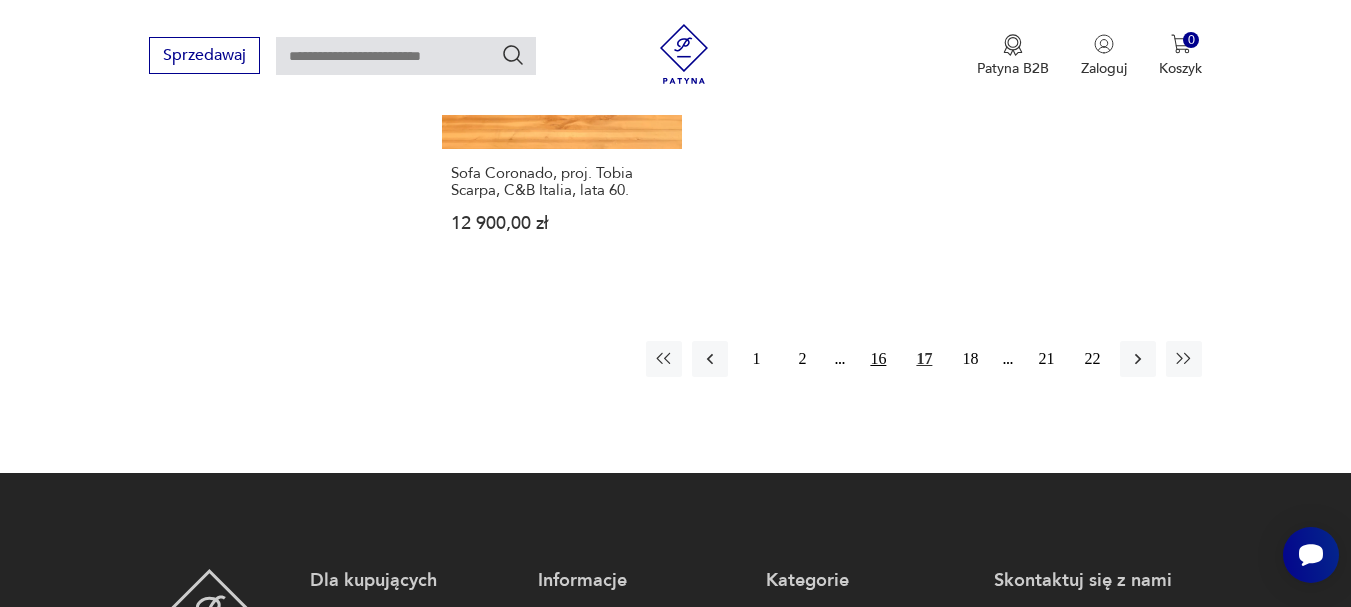 click on "16" at bounding box center (878, 359) 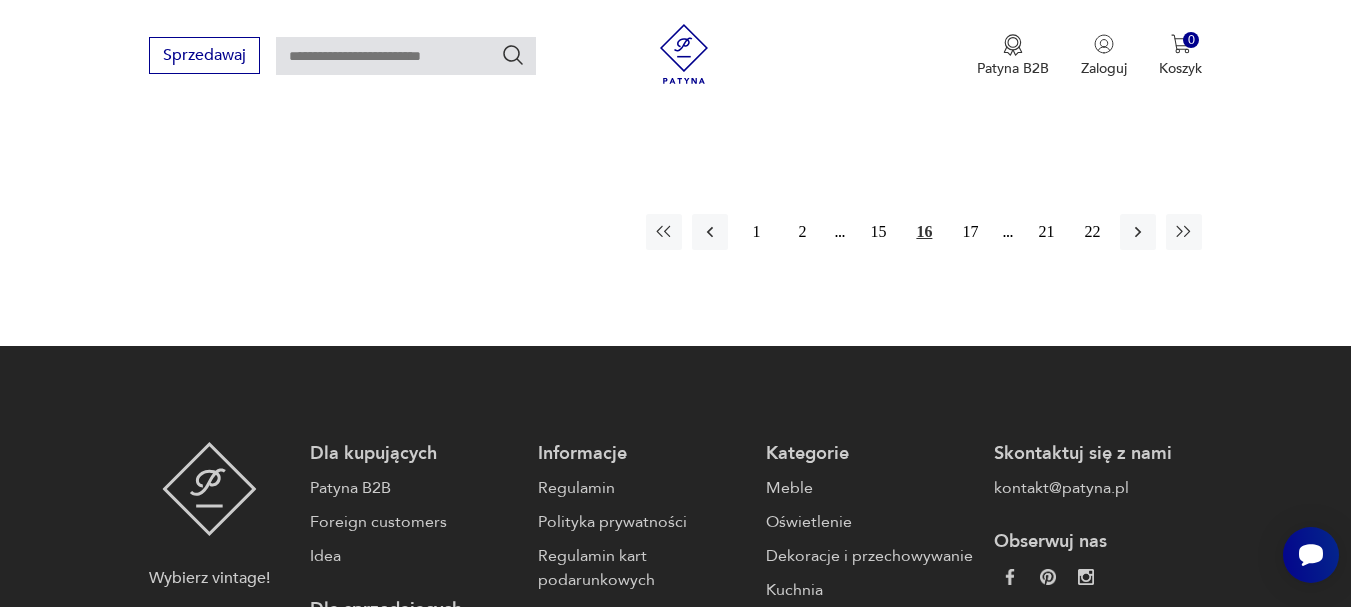 scroll, scrollTop: 3131, scrollLeft: 0, axis: vertical 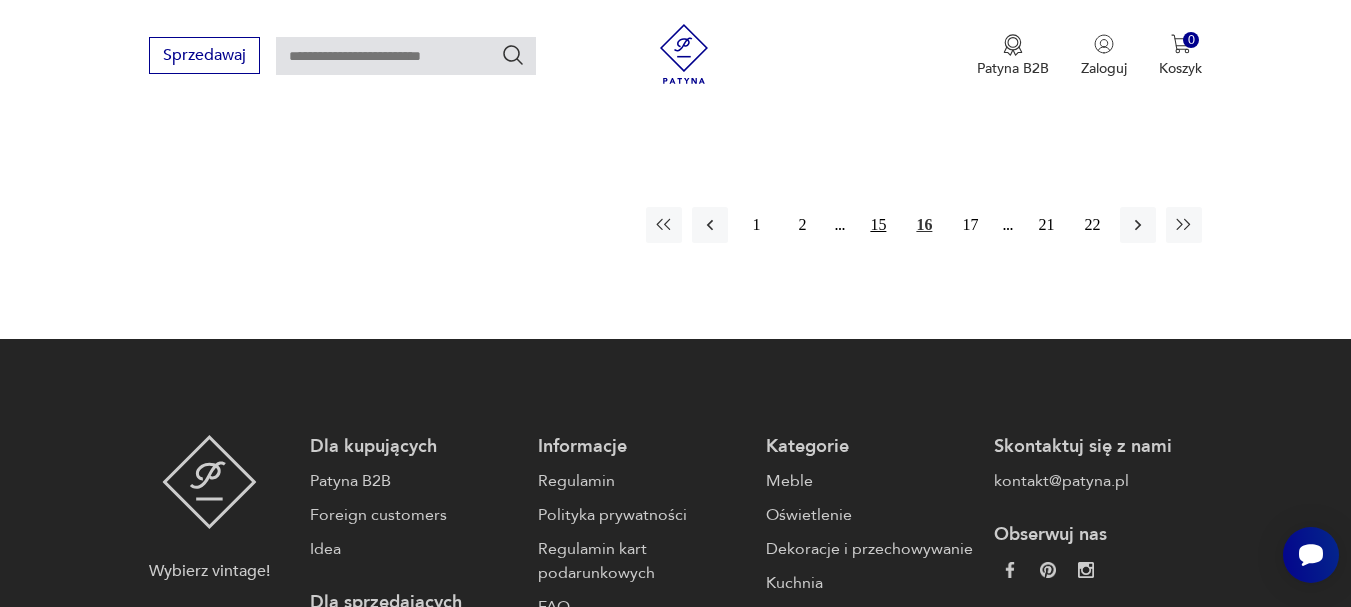 click on "15" at bounding box center (878, 225) 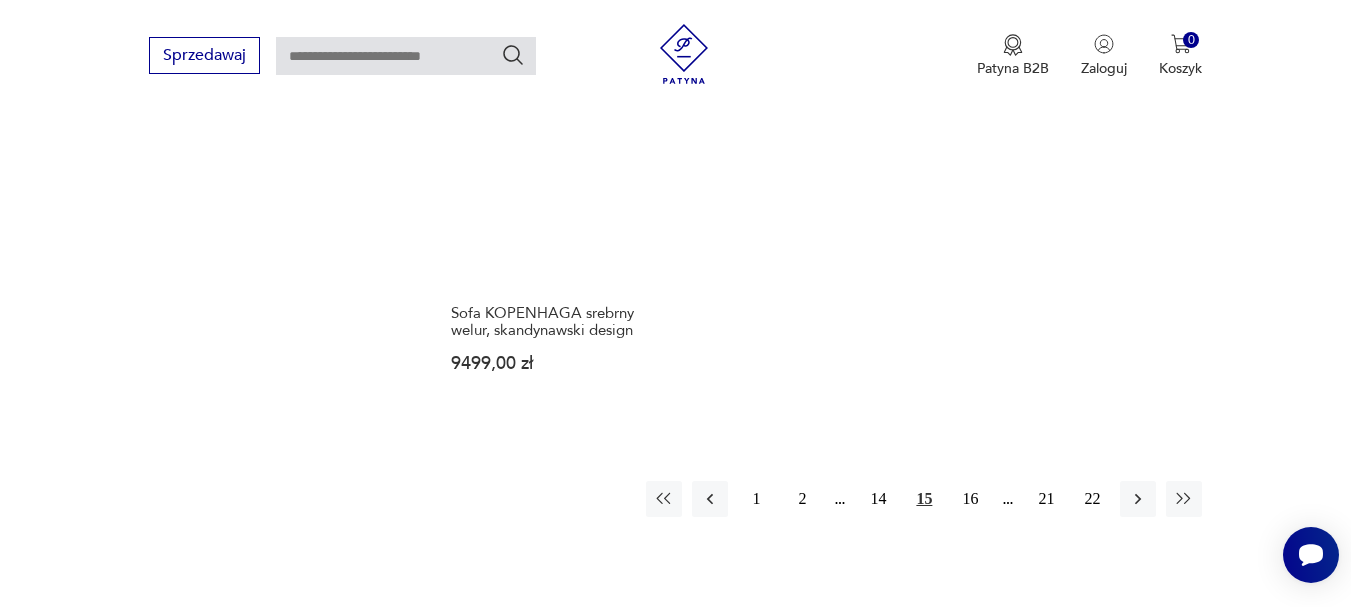 scroll, scrollTop: 3031, scrollLeft: 0, axis: vertical 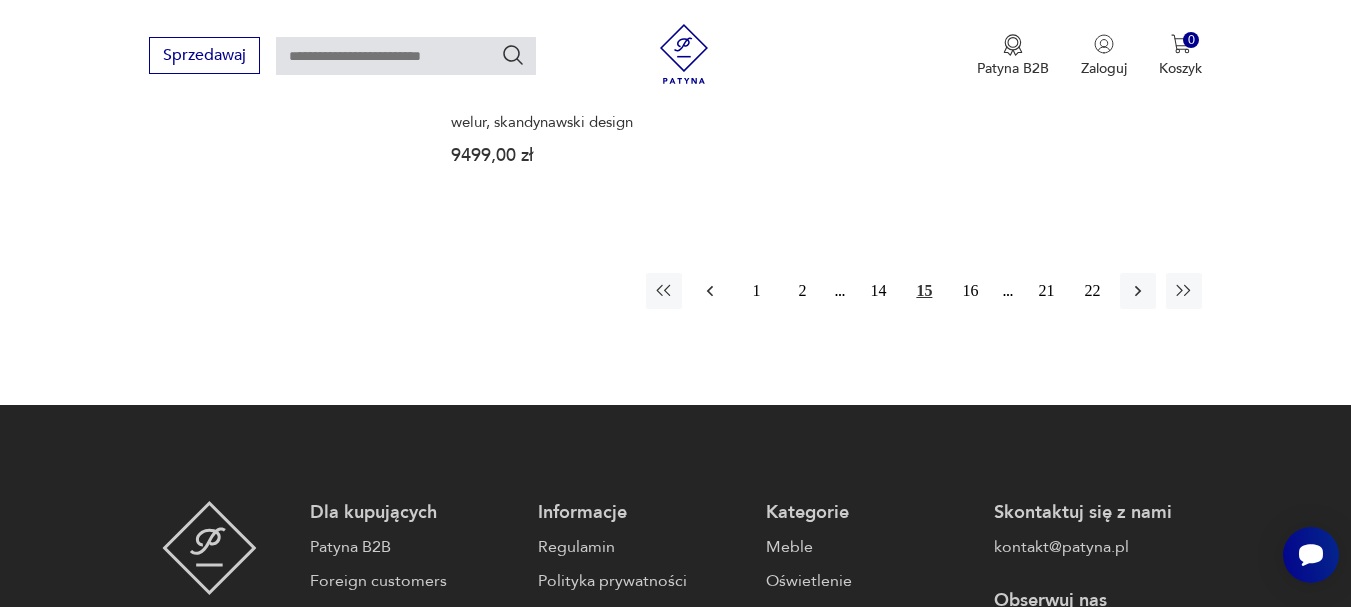 click at bounding box center [710, 291] 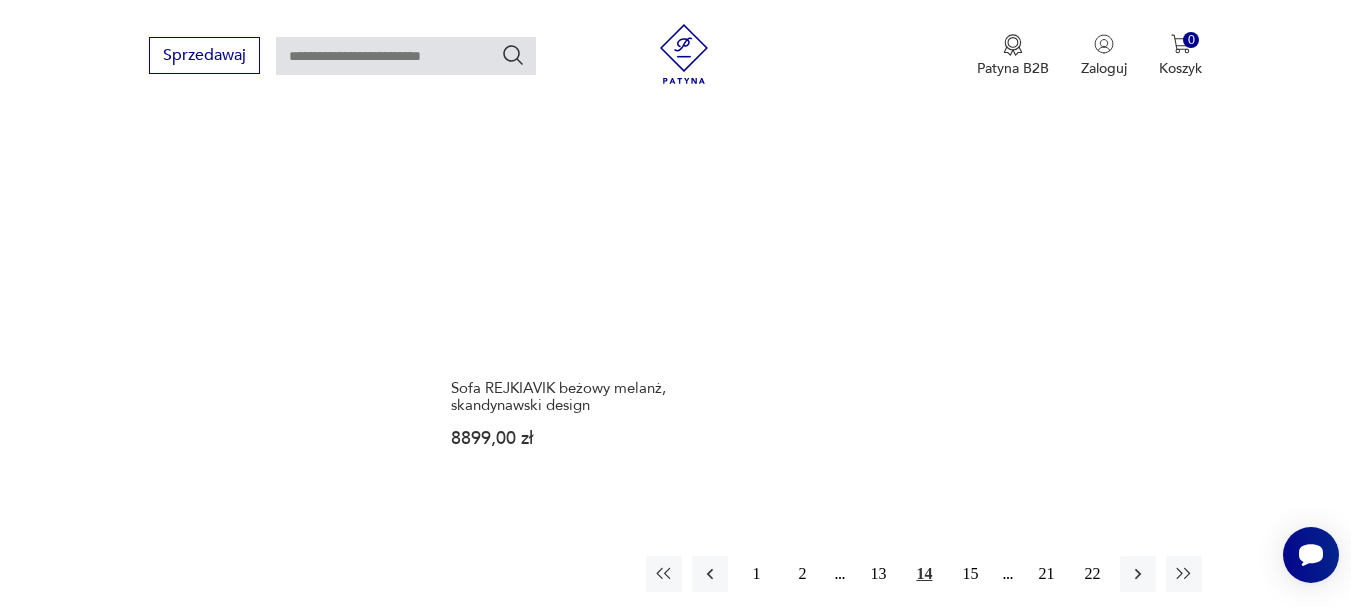 scroll, scrollTop: 2931, scrollLeft: 0, axis: vertical 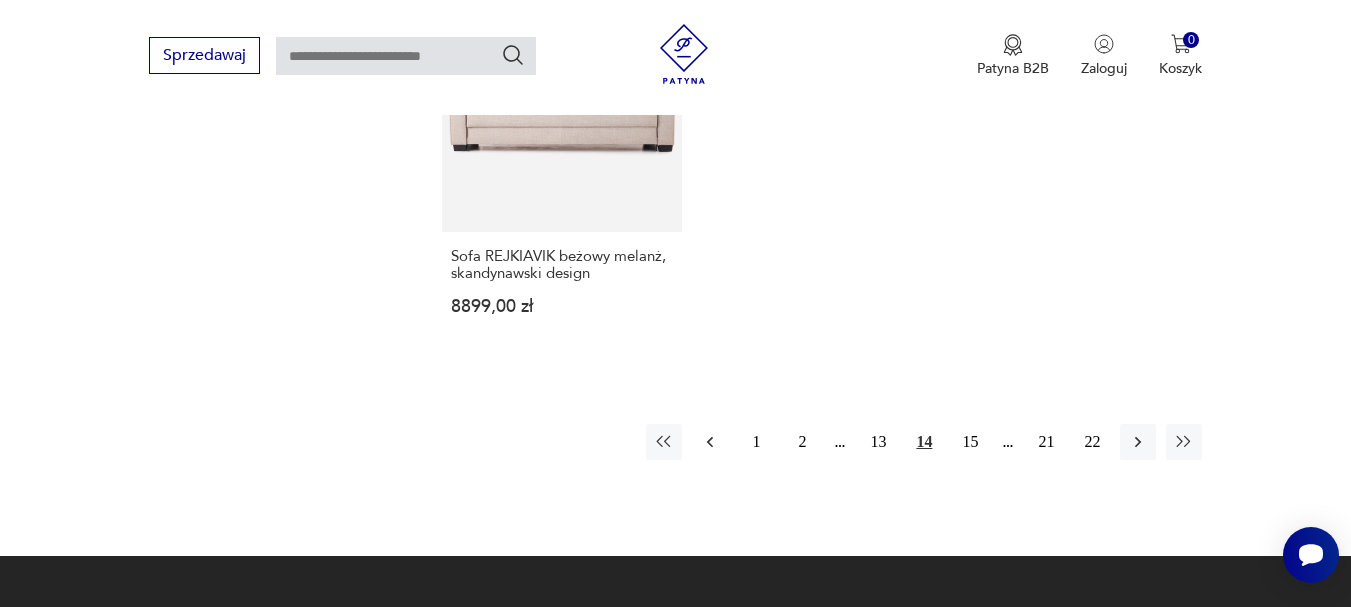 click at bounding box center (710, 442) 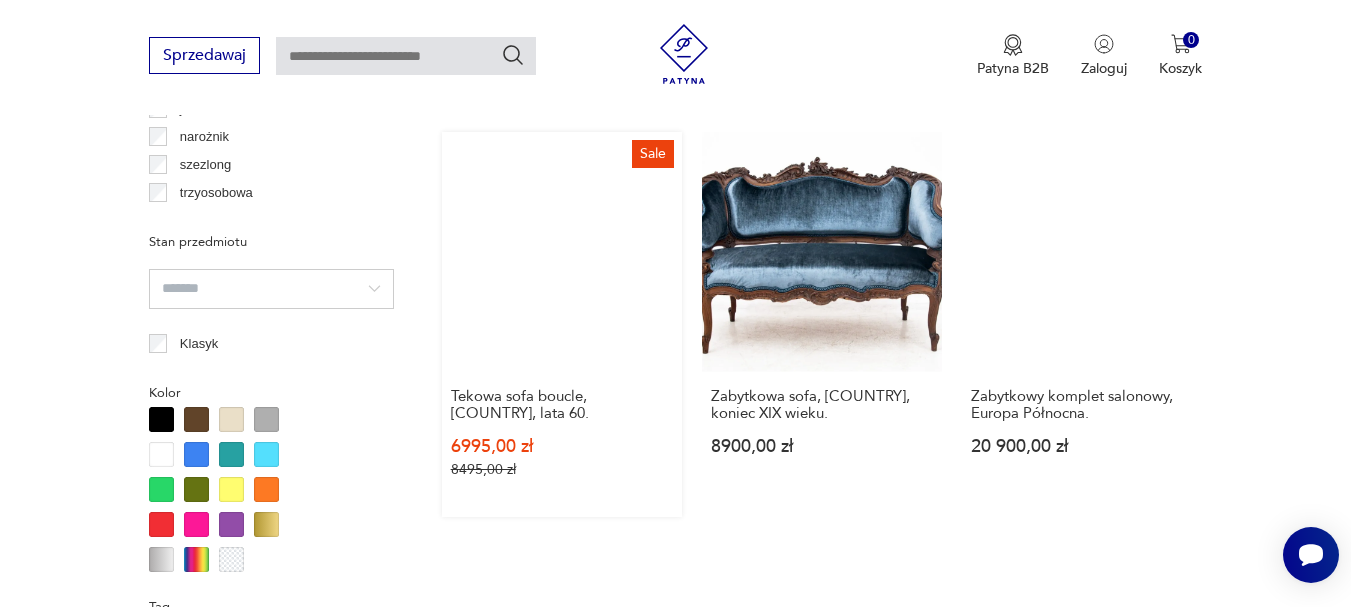 scroll, scrollTop: 1631, scrollLeft: 0, axis: vertical 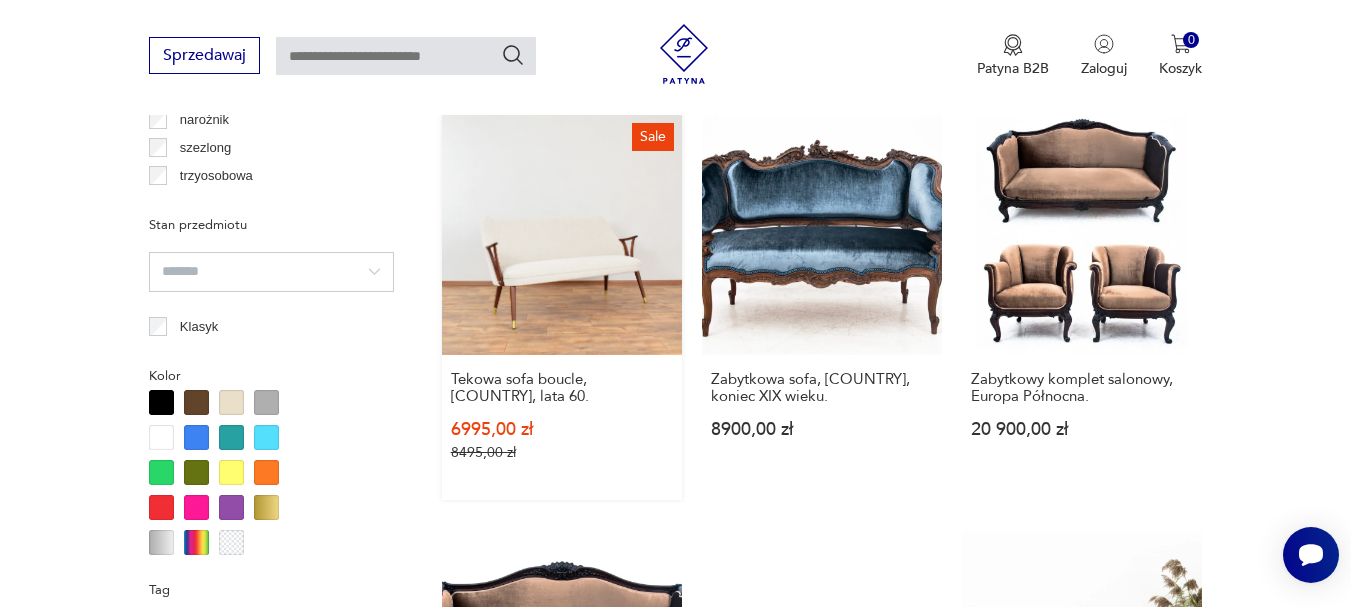 click on "Sale Tekowa sofa boucle, [COUNTRY], lata 60. 6995,00 zł 8495,00 zł" at bounding box center [562, 307] 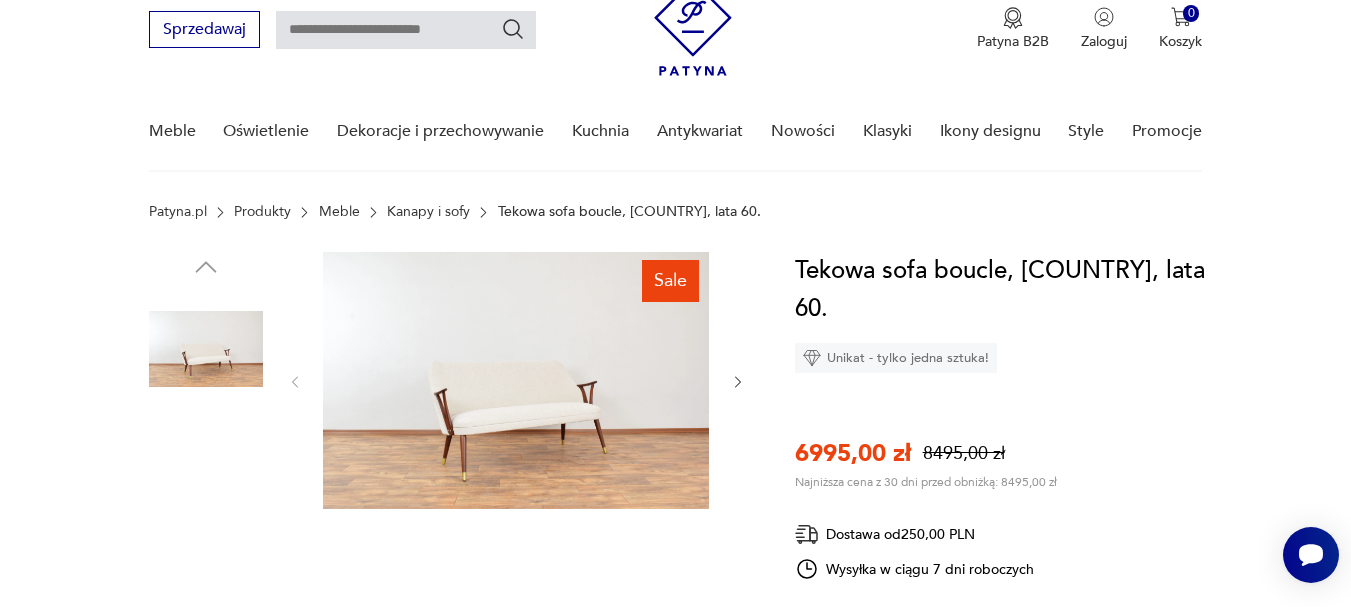 scroll, scrollTop: 100, scrollLeft: 0, axis: vertical 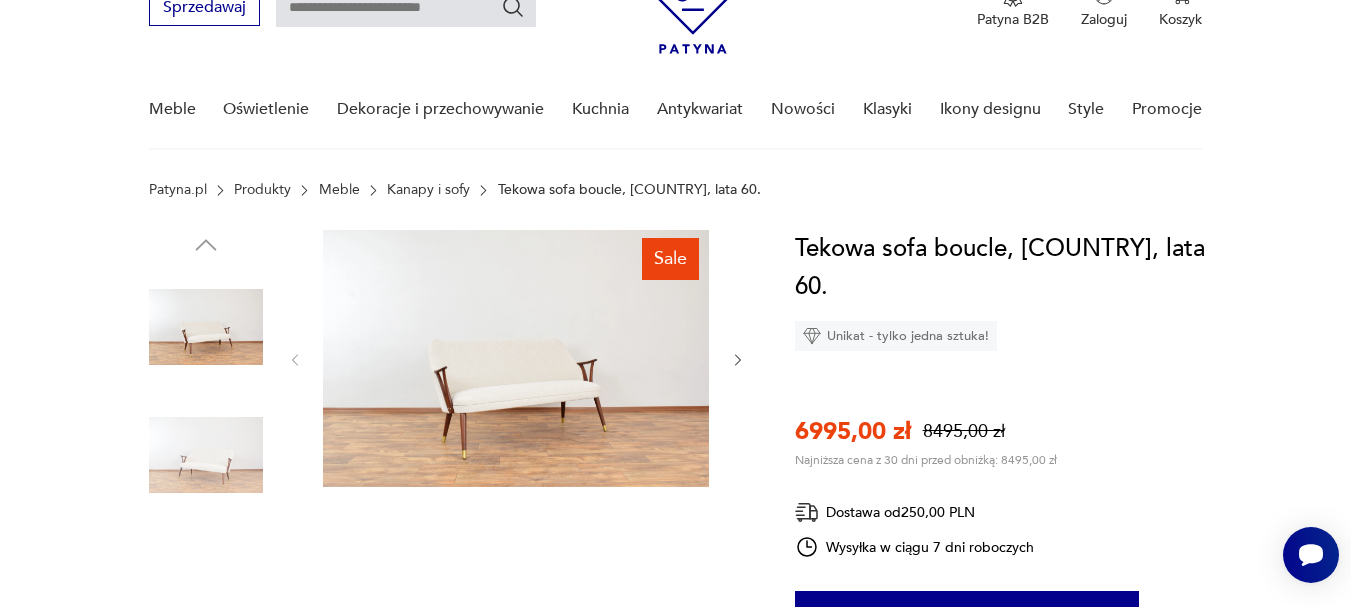 click at bounding box center (516, 358) 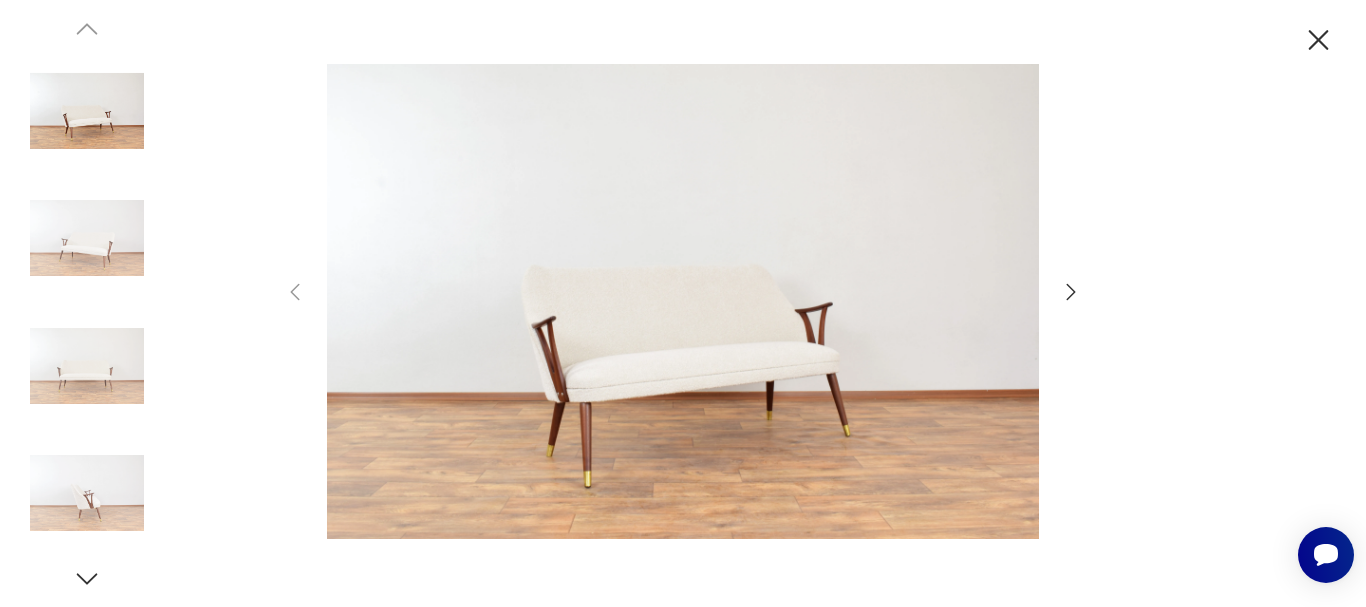 click at bounding box center [1071, 292] 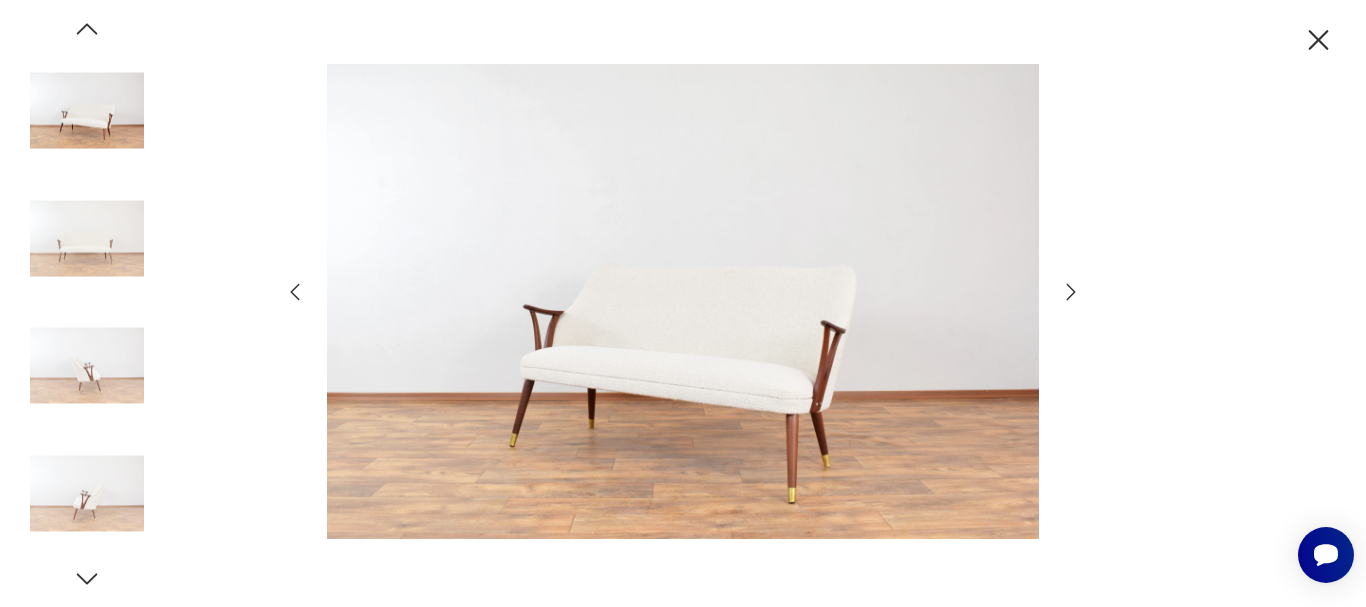 click at bounding box center (1071, 292) 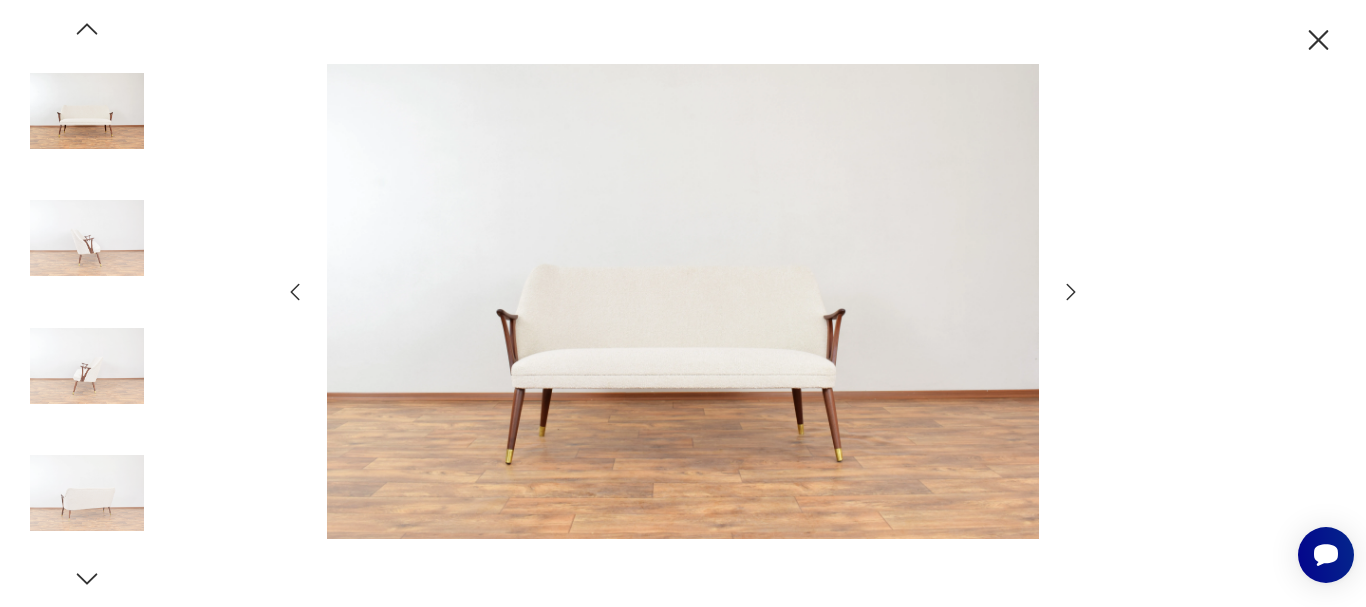 click at bounding box center [1071, 292] 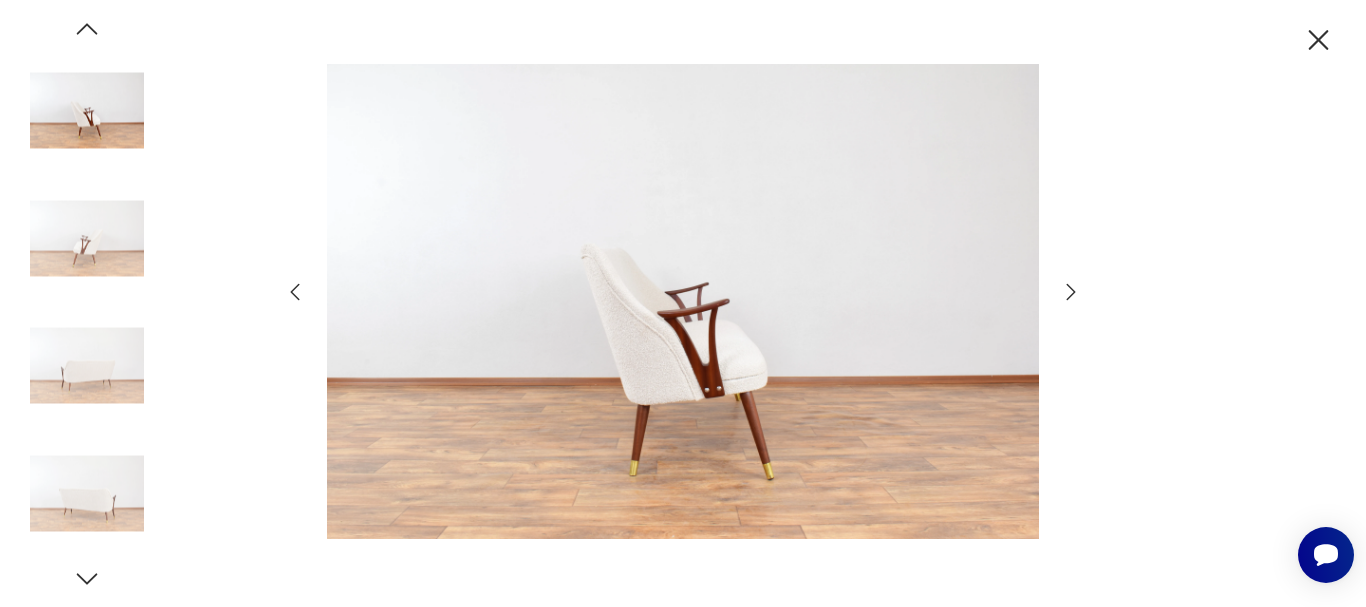 click at bounding box center (1071, 292) 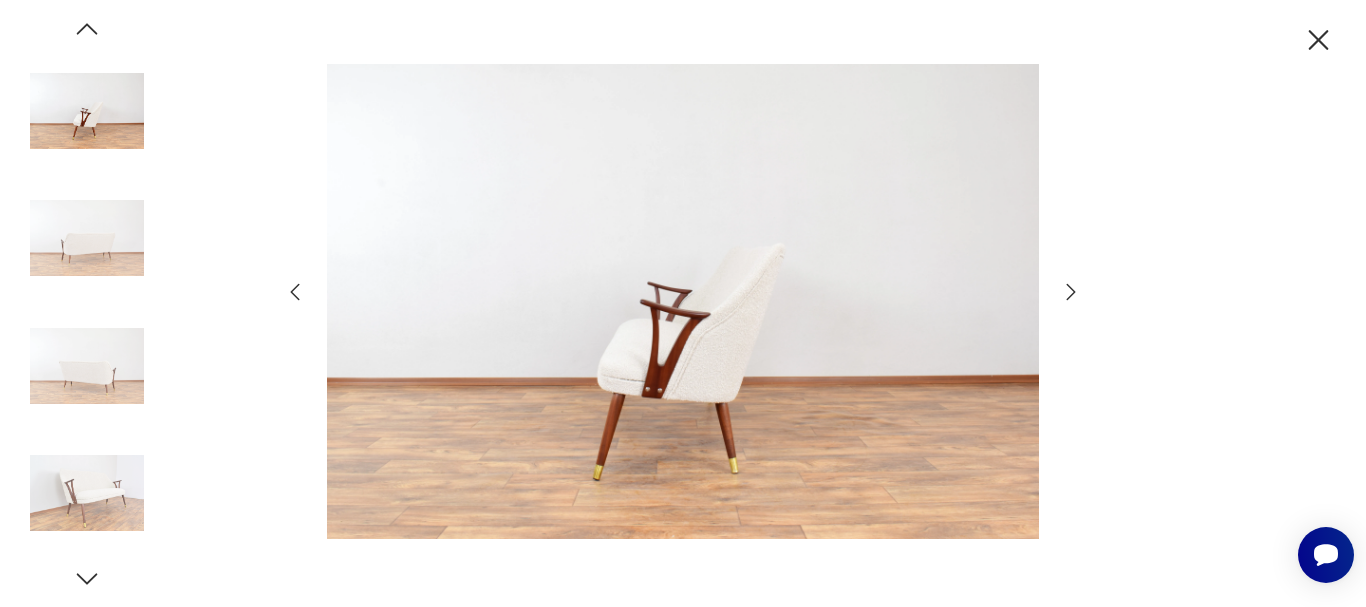 click at bounding box center [1071, 292] 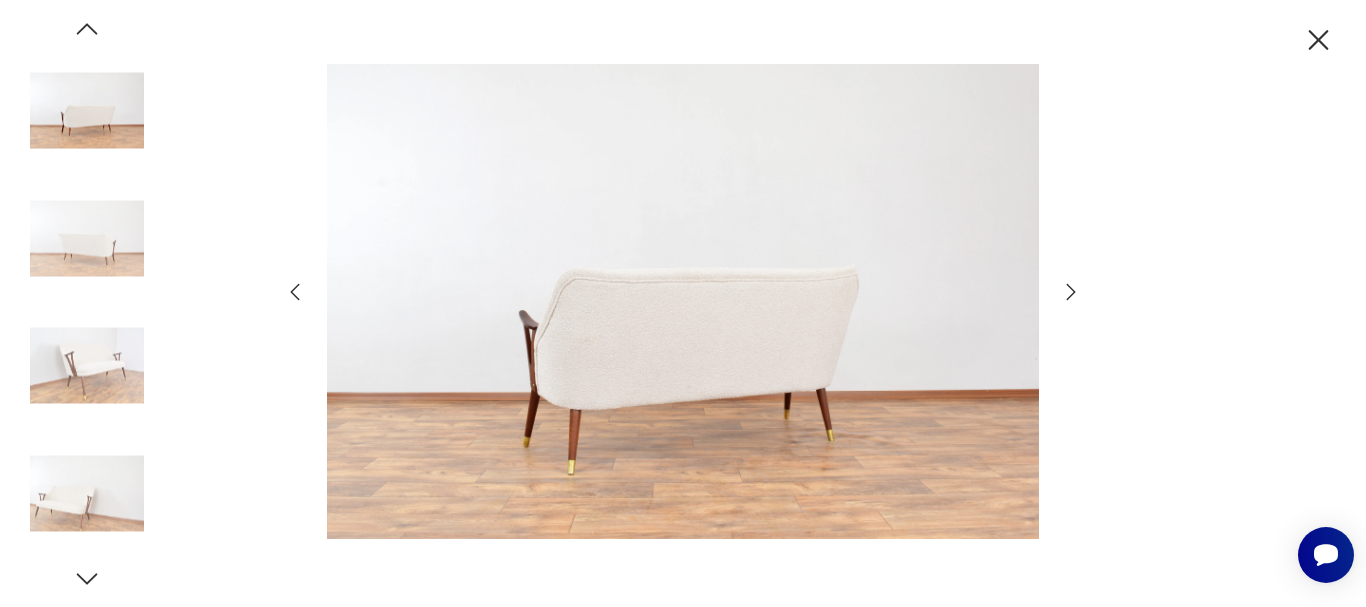 click at bounding box center [1071, 292] 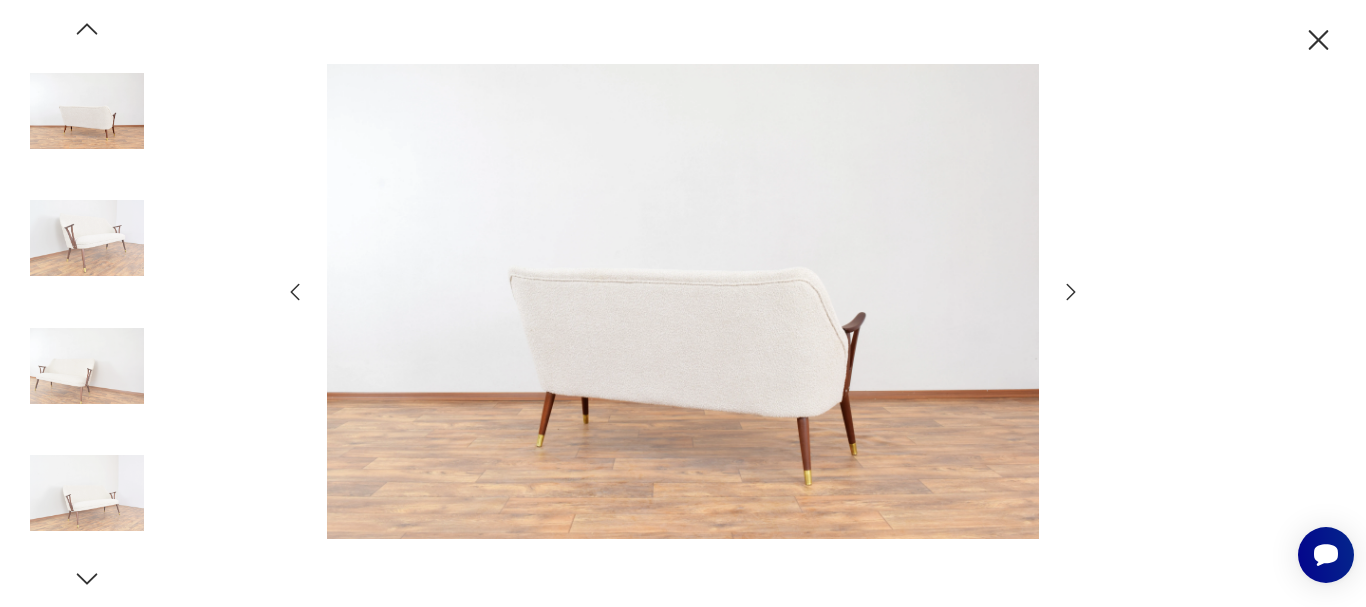 click at bounding box center (1071, 292) 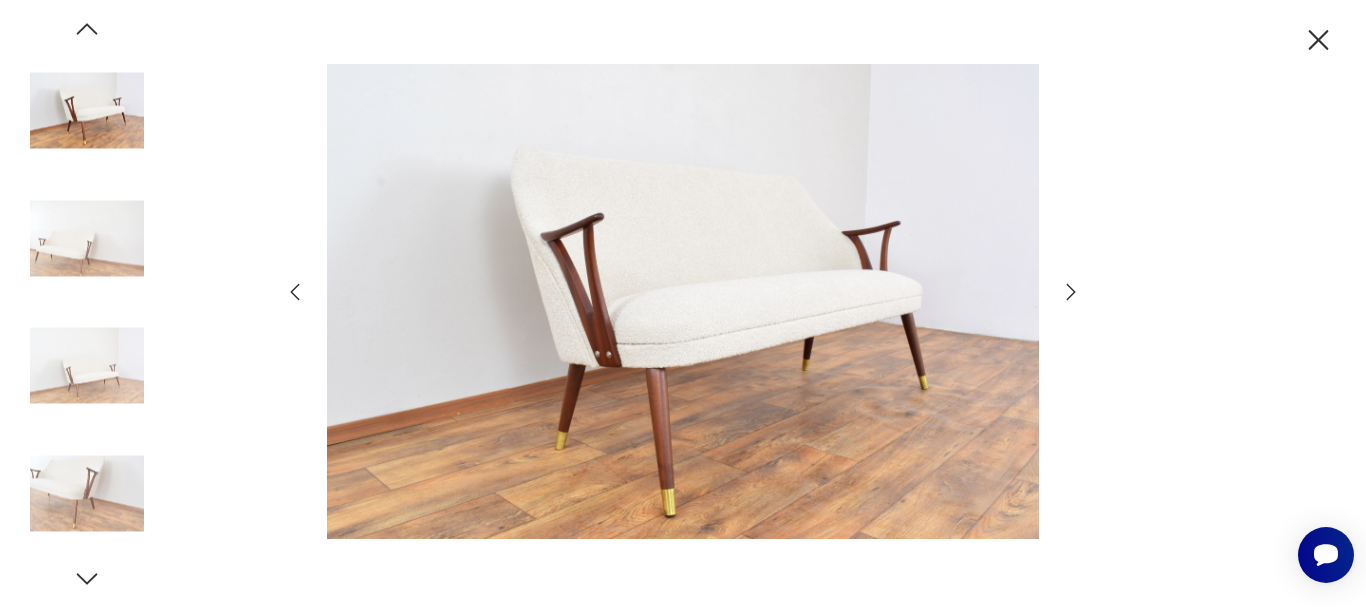 click at bounding box center [1071, 292] 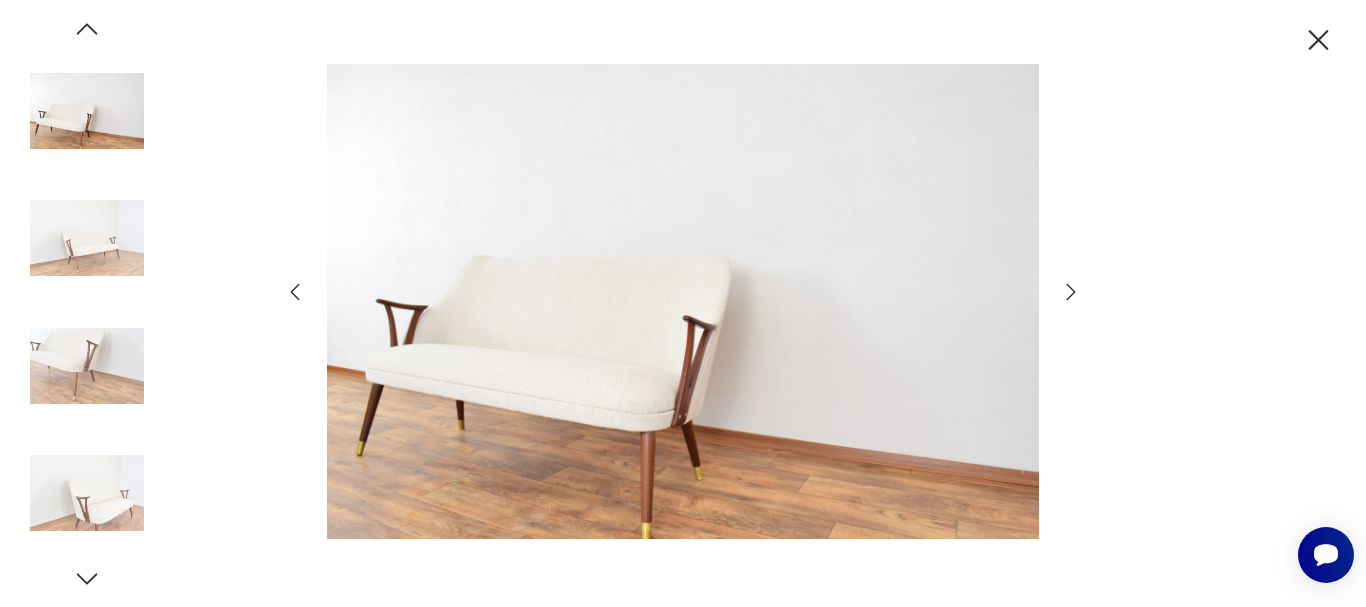 click at bounding box center (1071, 292) 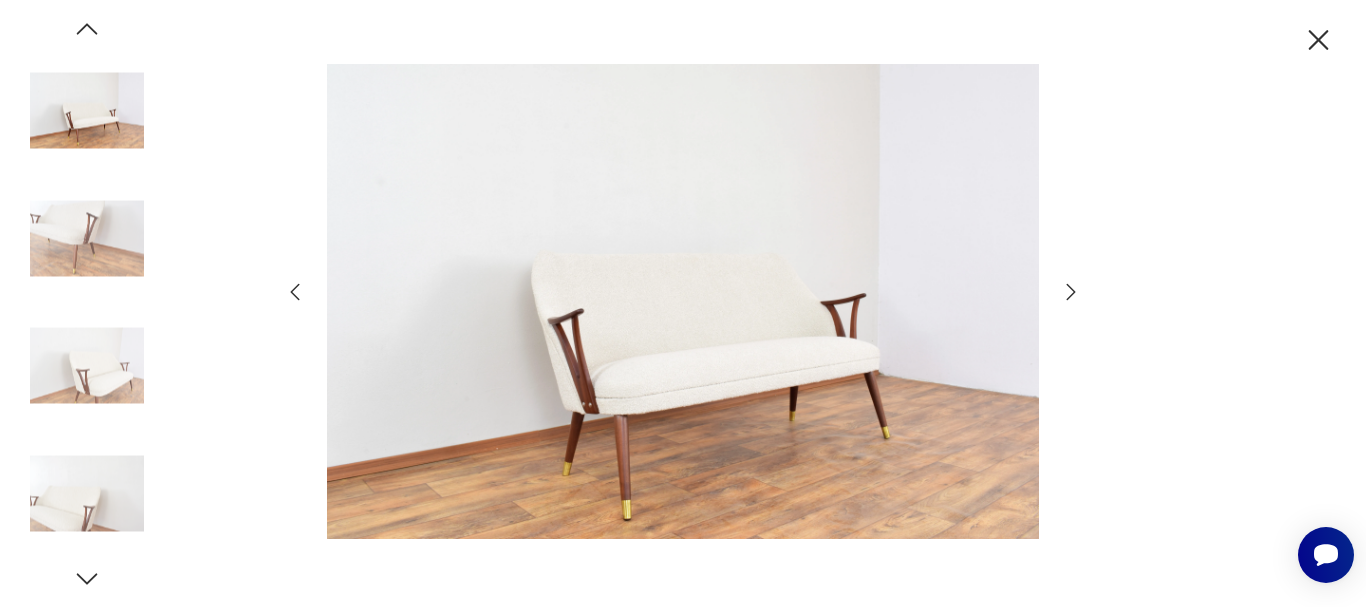 click at bounding box center (1071, 292) 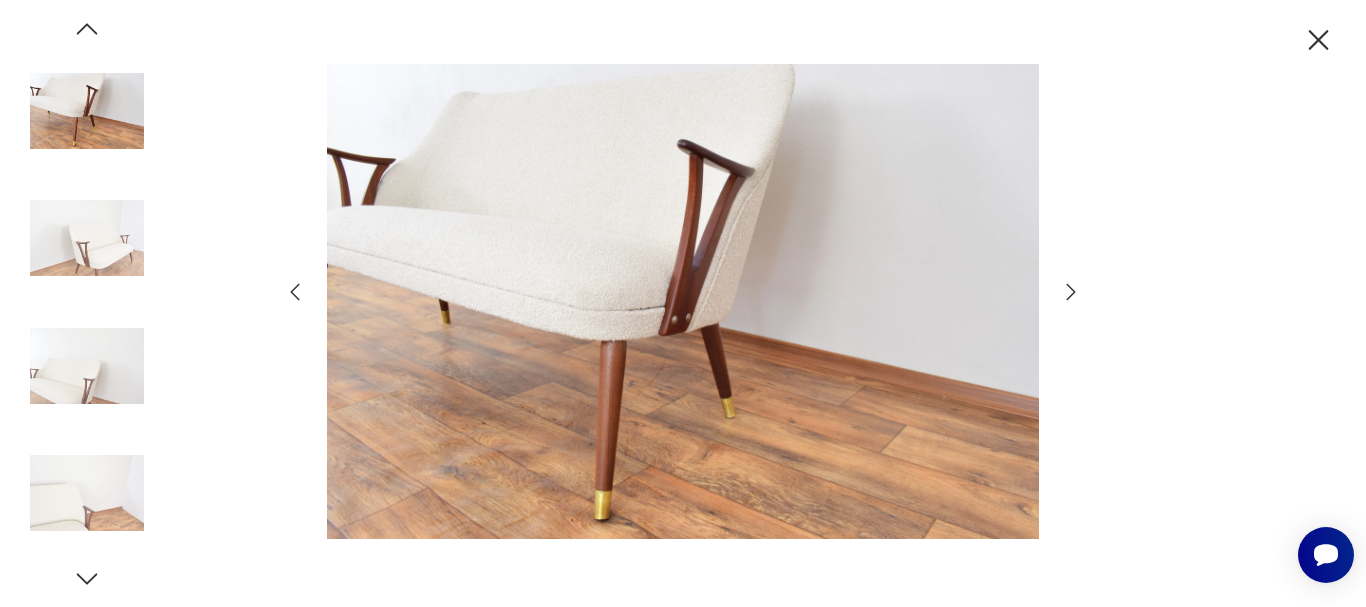 click at bounding box center (1071, 292) 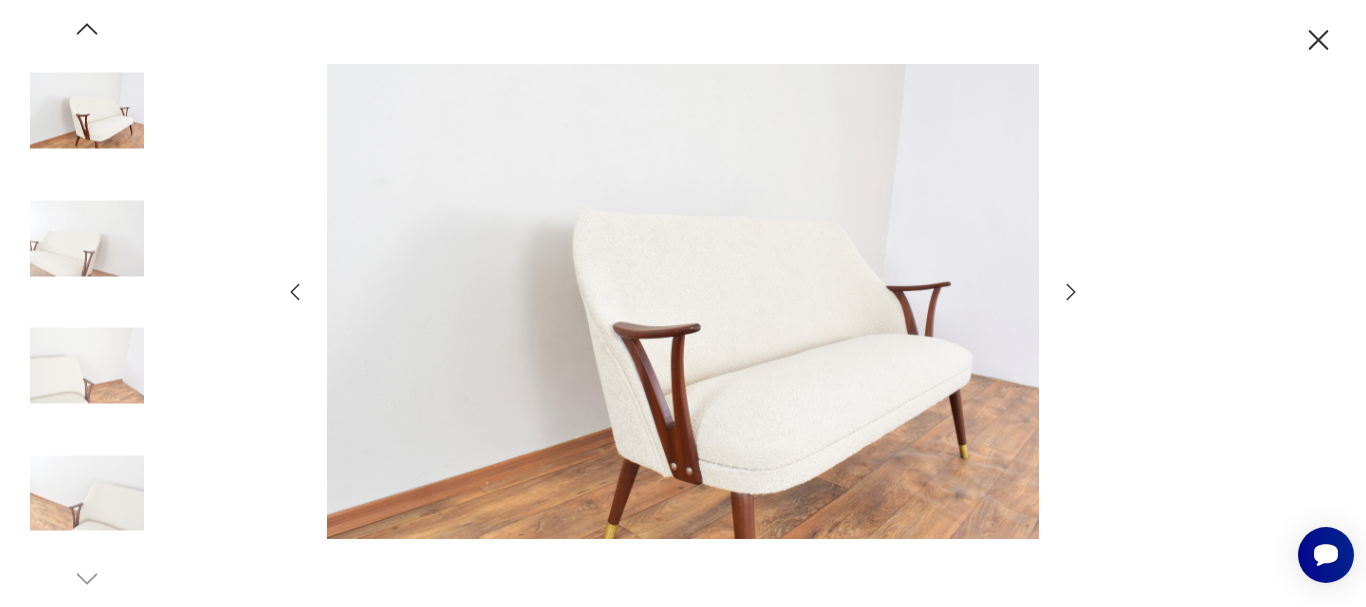 click at bounding box center [1319, 40] 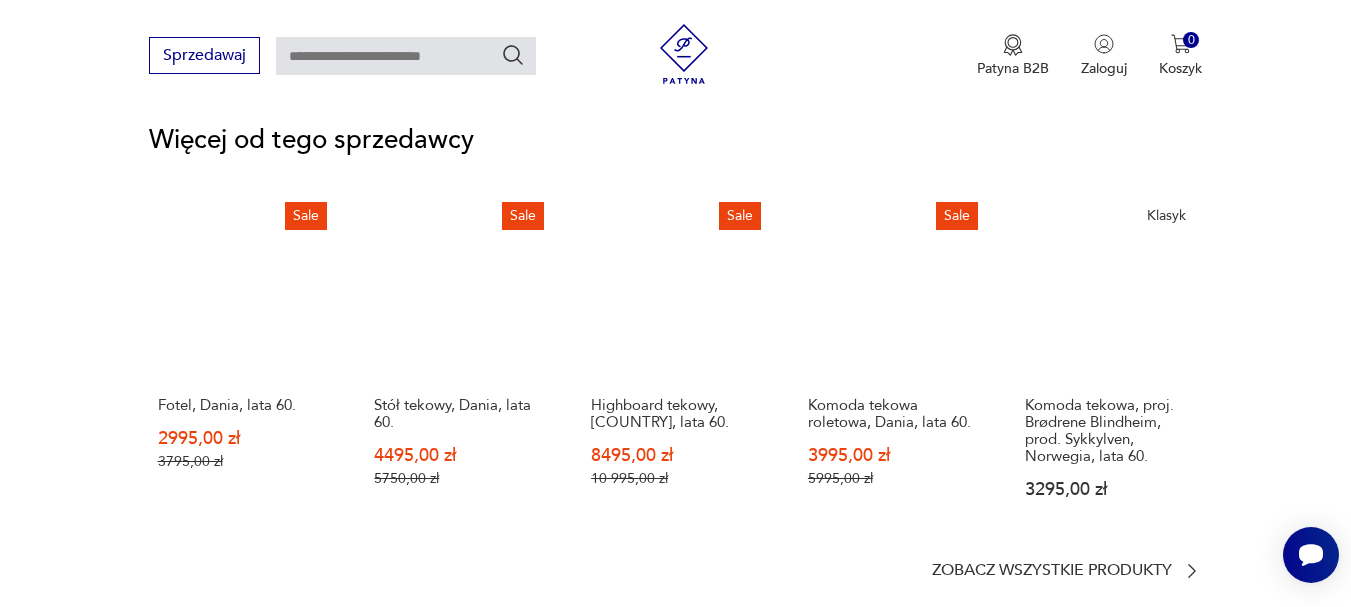 scroll, scrollTop: 2700, scrollLeft: 0, axis: vertical 